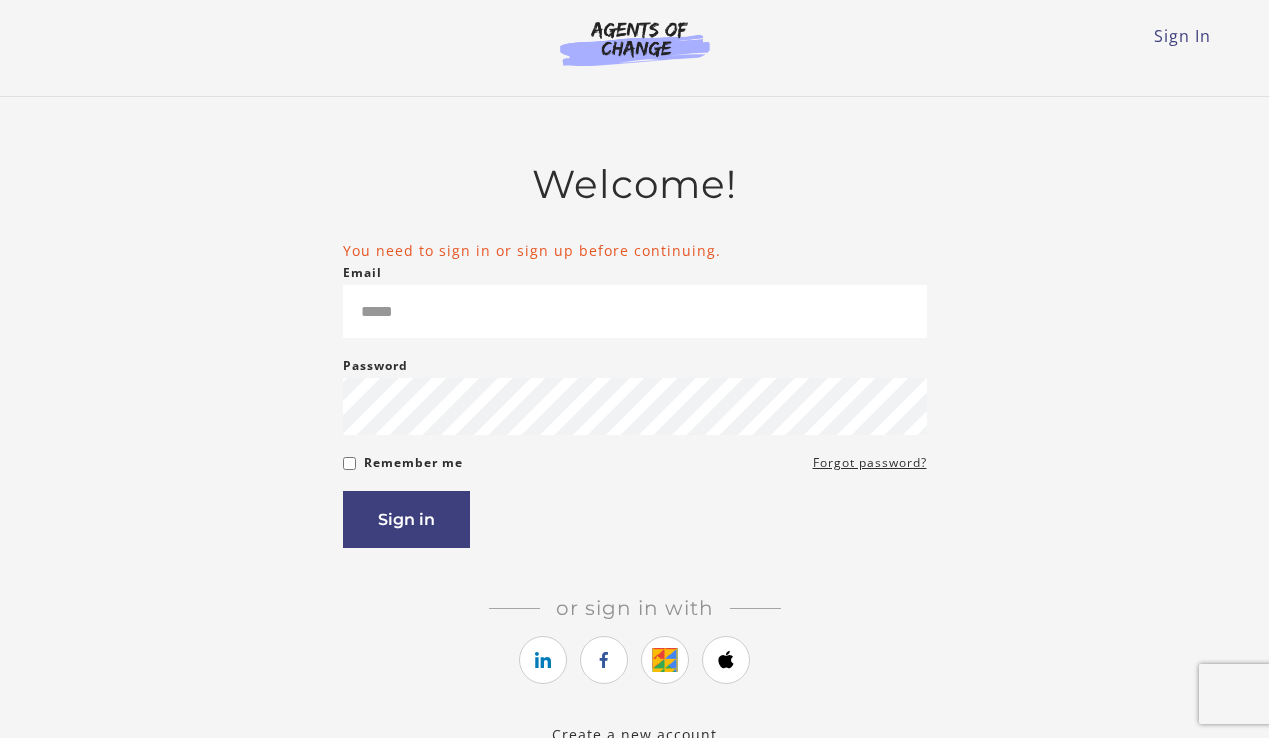scroll, scrollTop: 0, scrollLeft: 0, axis: both 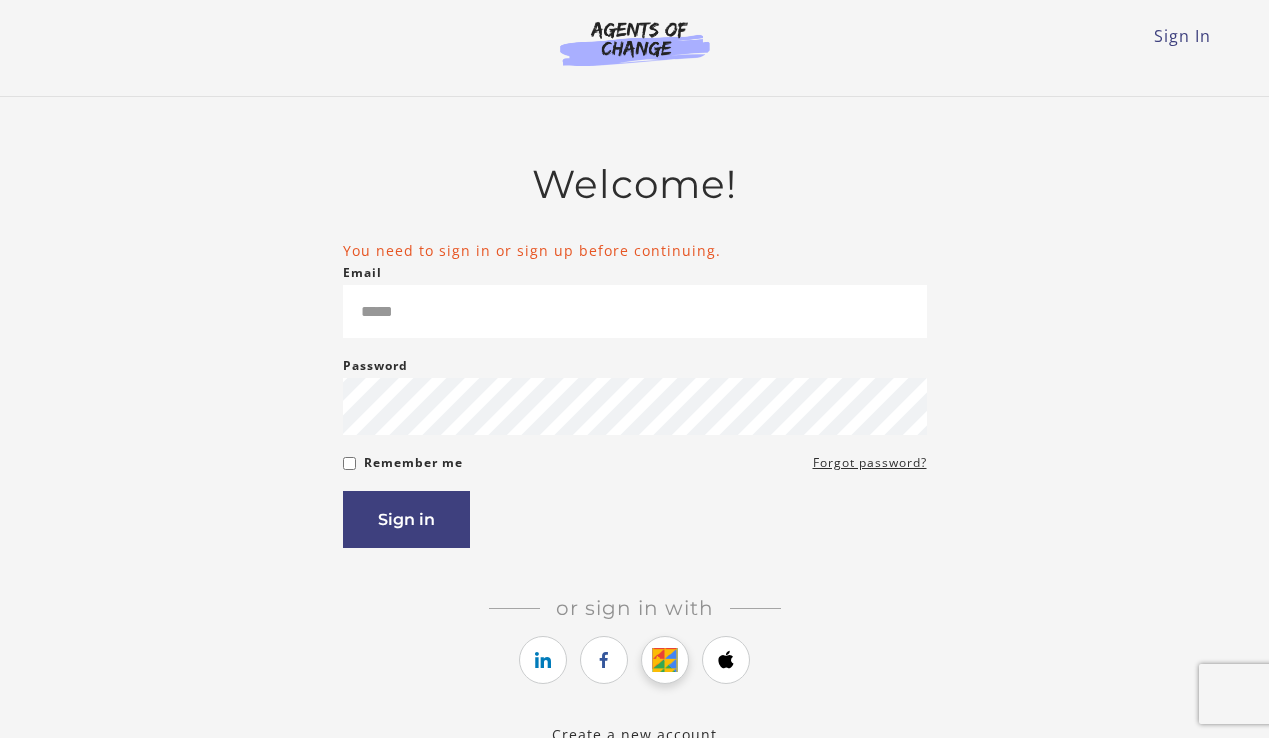 click at bounding box center [665, 660] 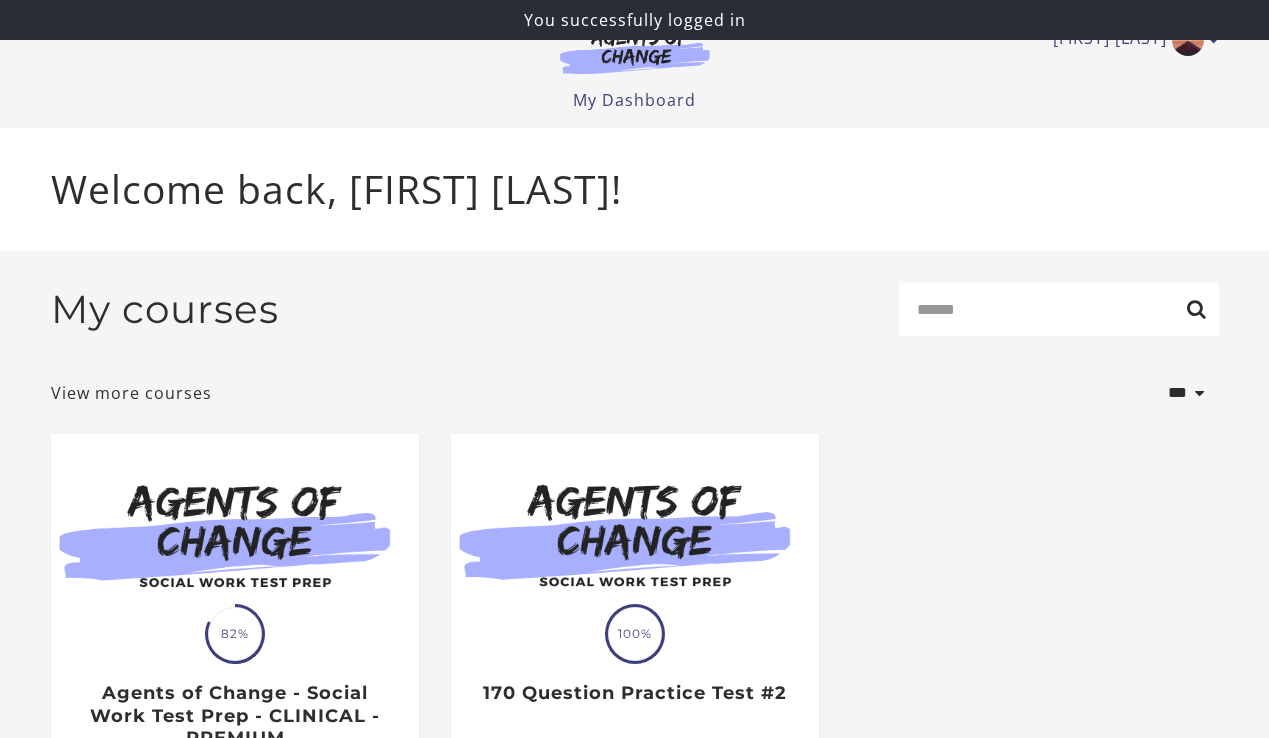 scroll, scrollTop: 0, scrollLeft: 0, axis: both 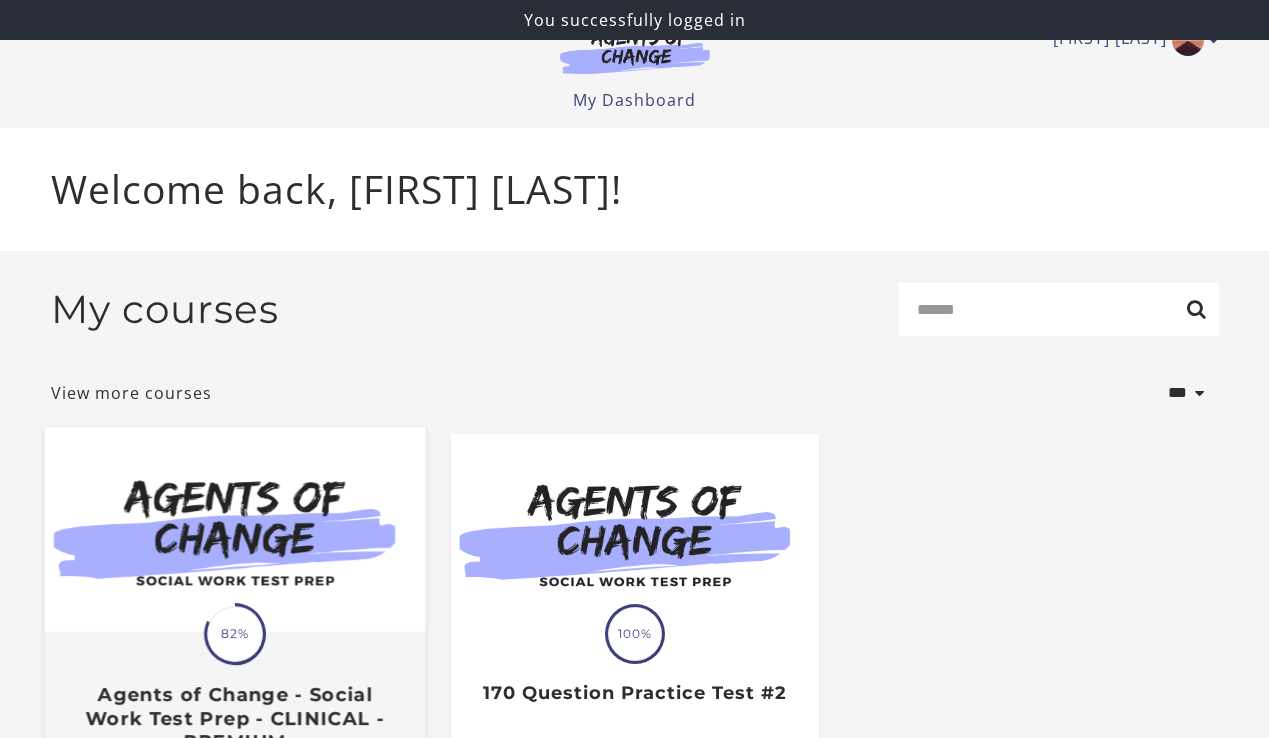 click at bounding box center (234, 530) 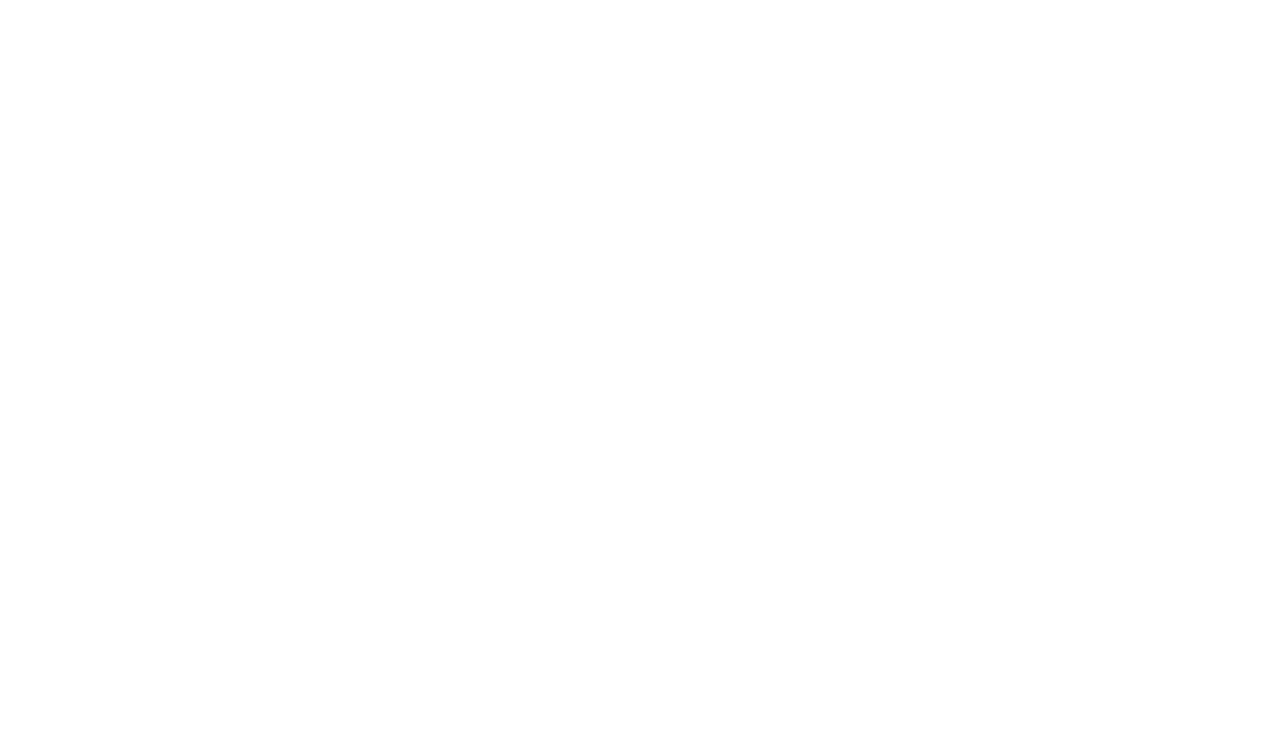 scroll, scrollTop: 0, scrollLeft: 0, axis: both 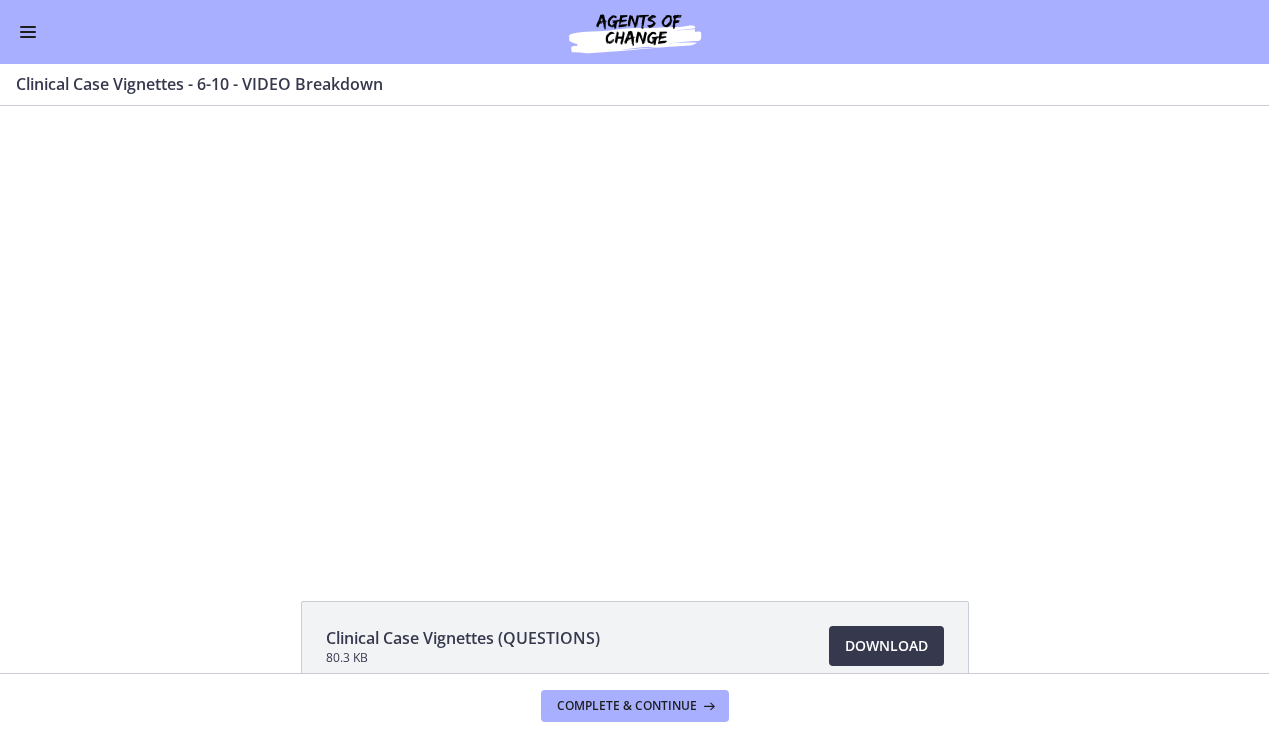 click at bounding box center [28, 37] 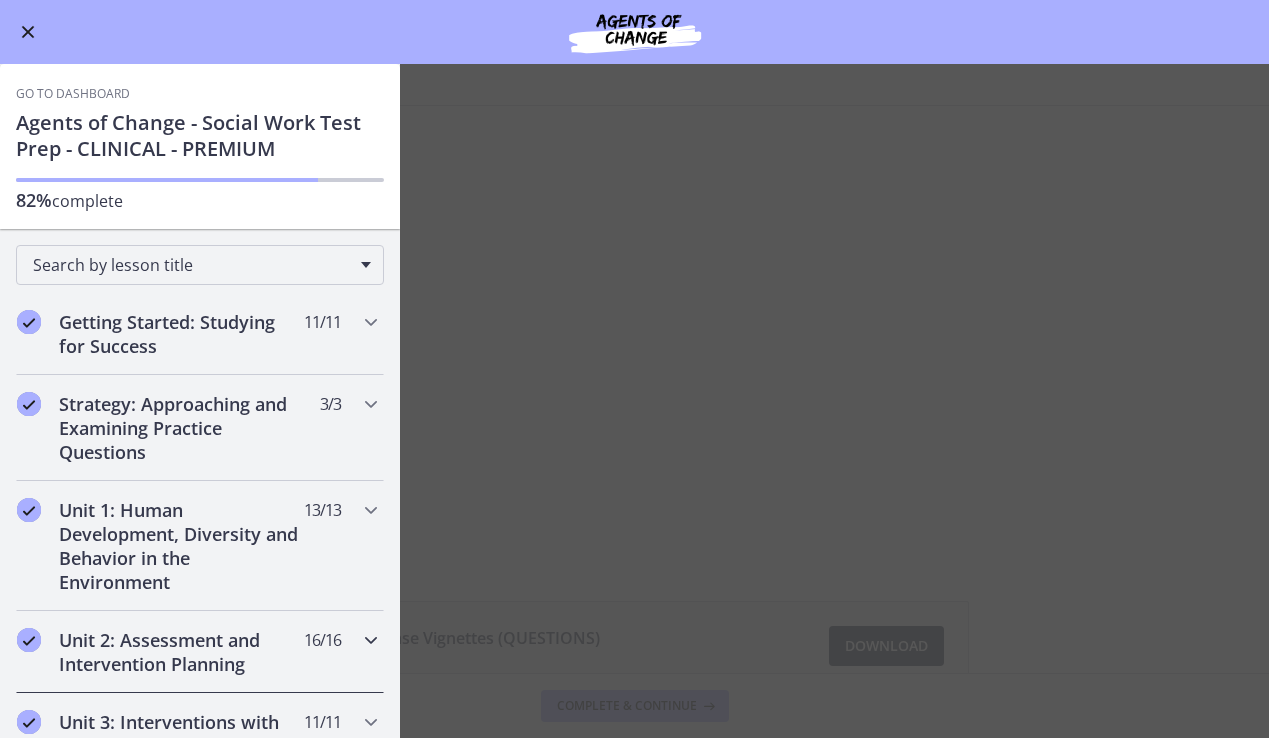 click on "Unit 2: Assessment and Intervention Planning" at bounding box center (181, 652) 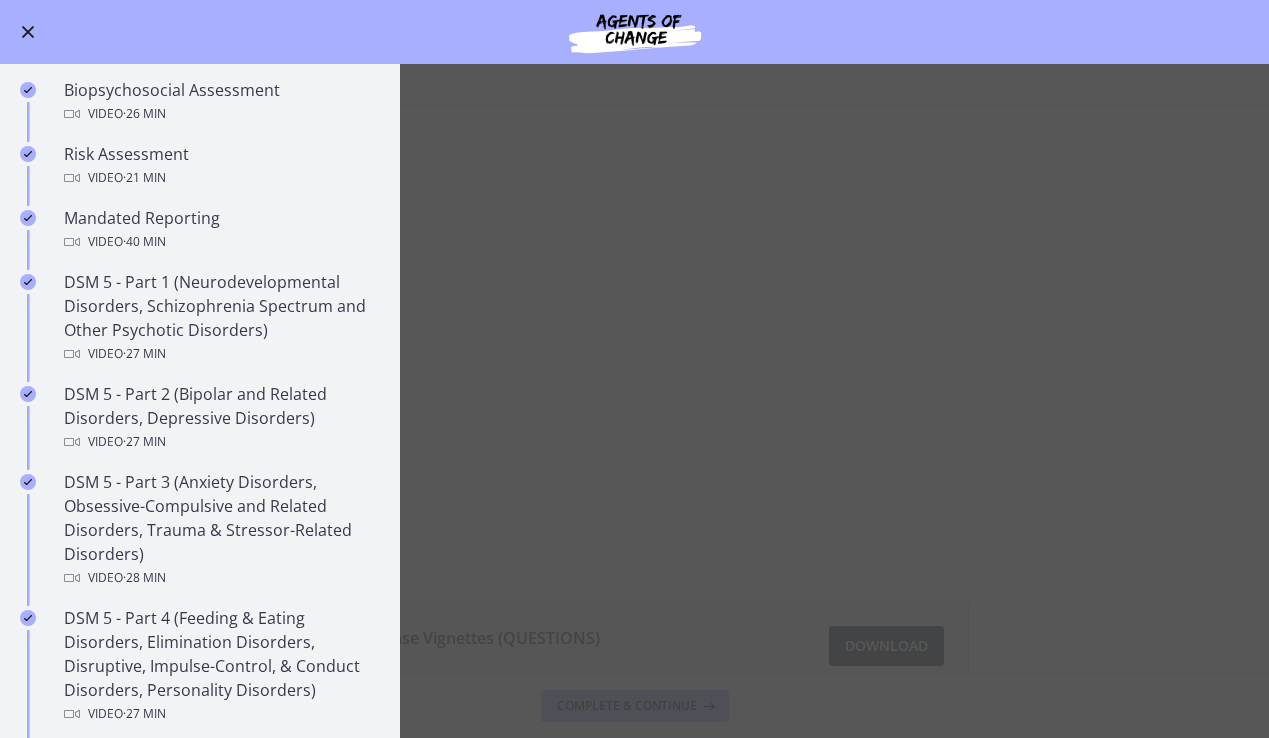 scroll, scrollTop: 632, scrollLeft: 0, axis: vertical 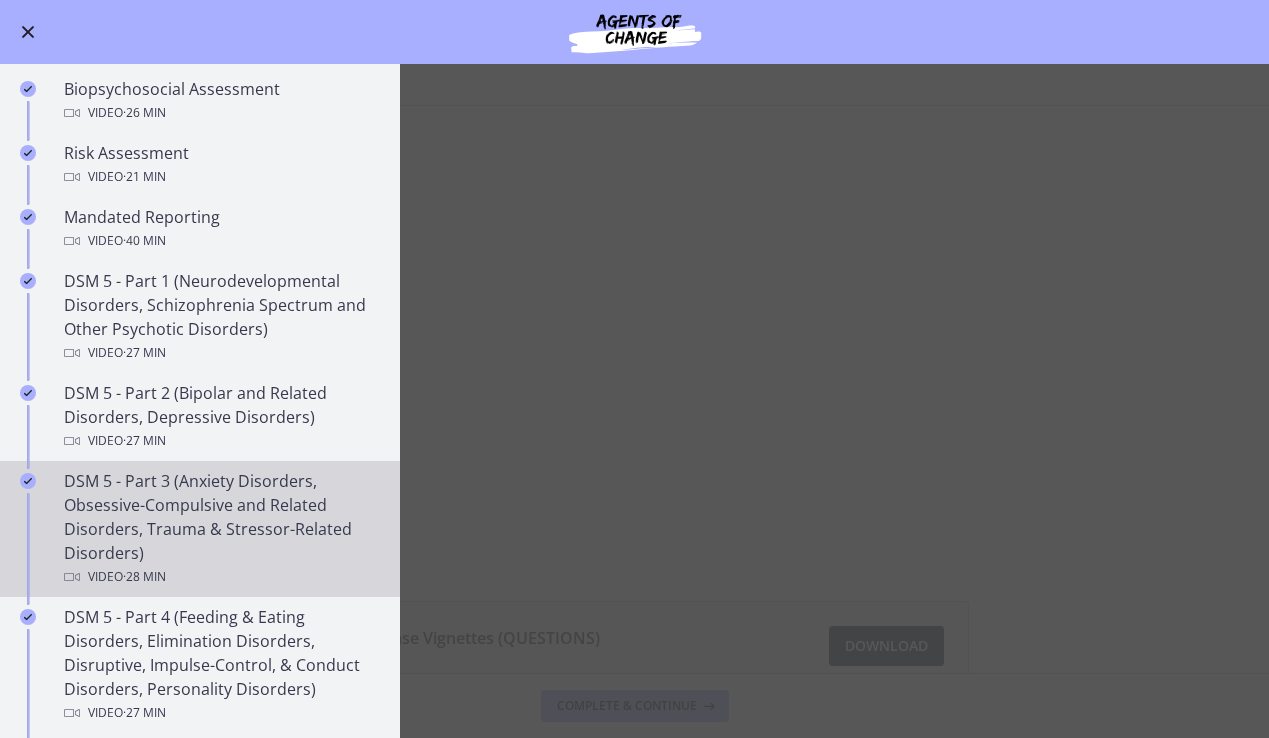click on "DSM 5 - Part 3 (Anxiety Disorders, Obsessive-Compulsive and Related Disorders, Trauma & Stressor-Related Disorders)
Video
·  28 min" at bounding box center [220, 529] 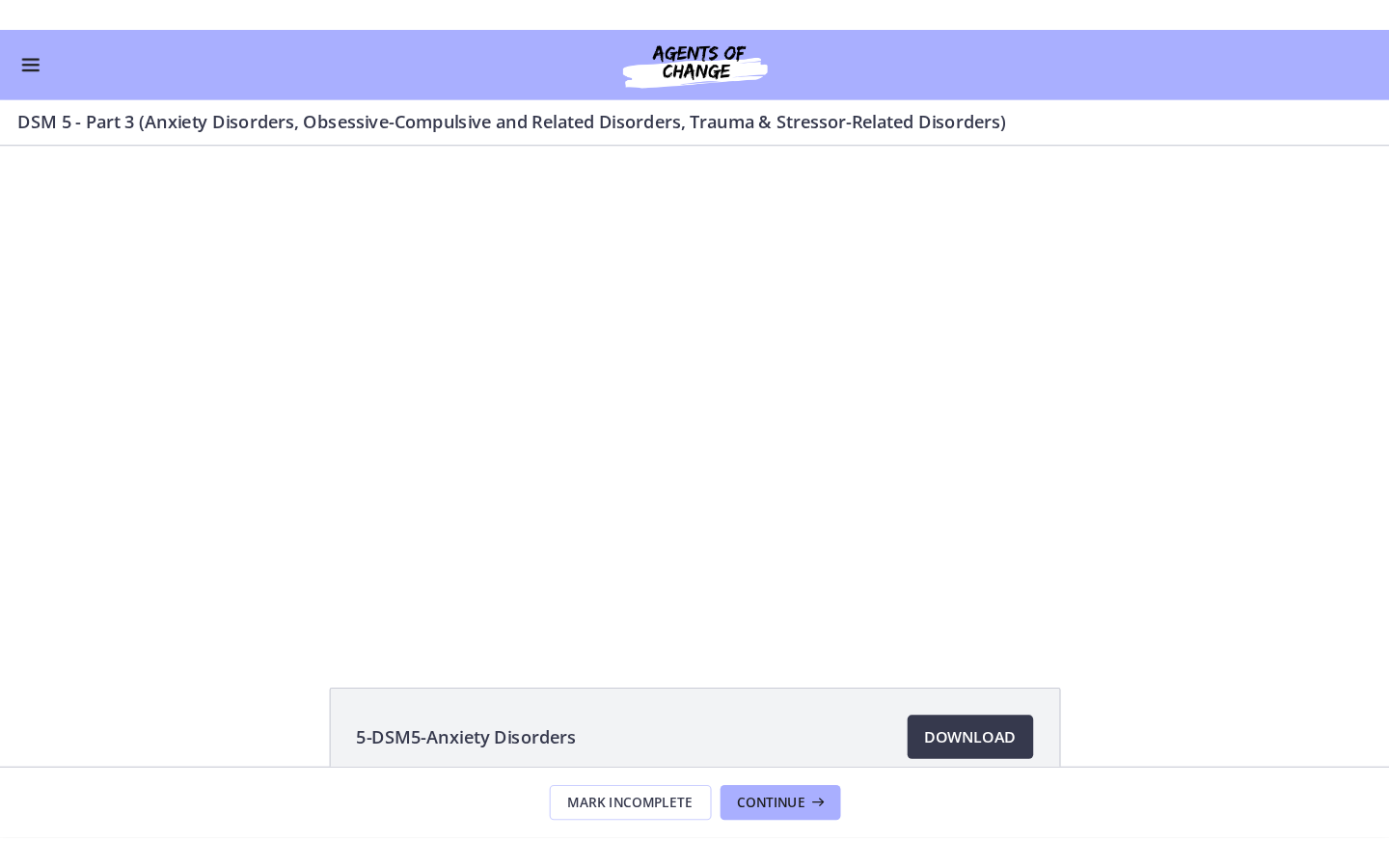 scroll, scrollTop: 0, scrollLeft: 0, axis: both 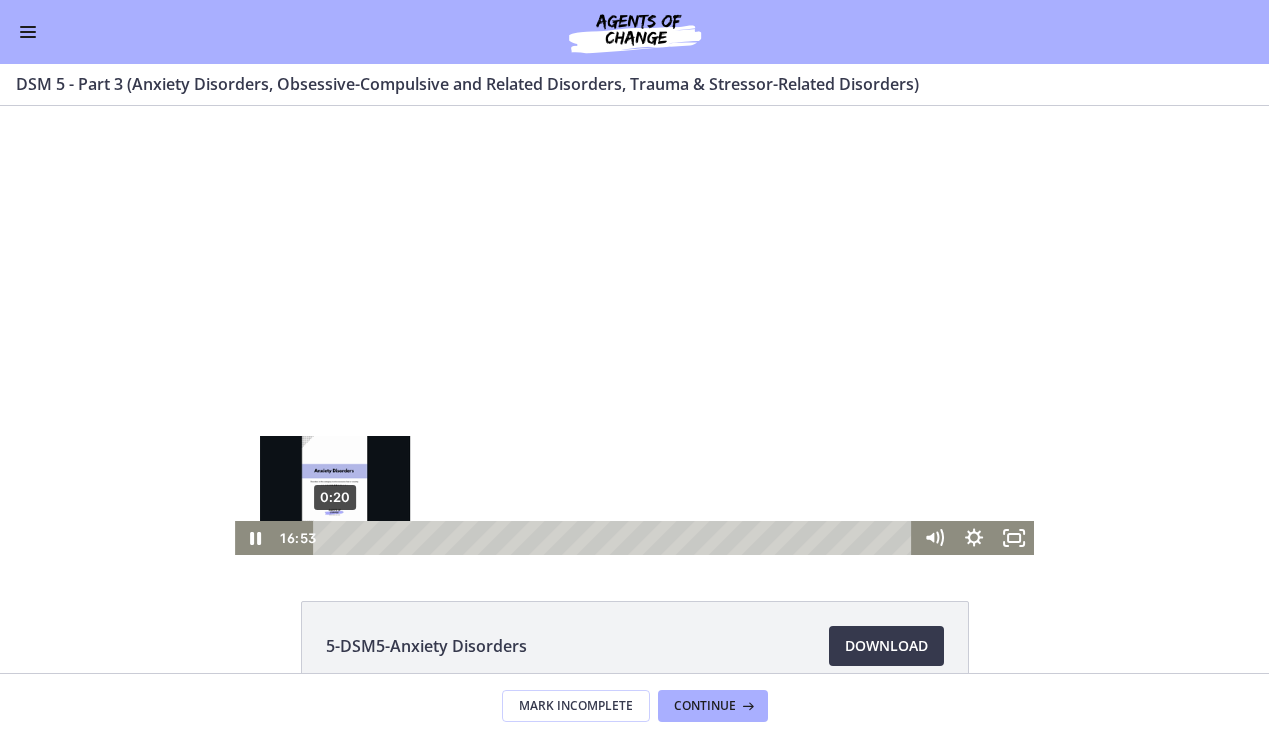 click on "0:20" at bounding box center (615, 538) 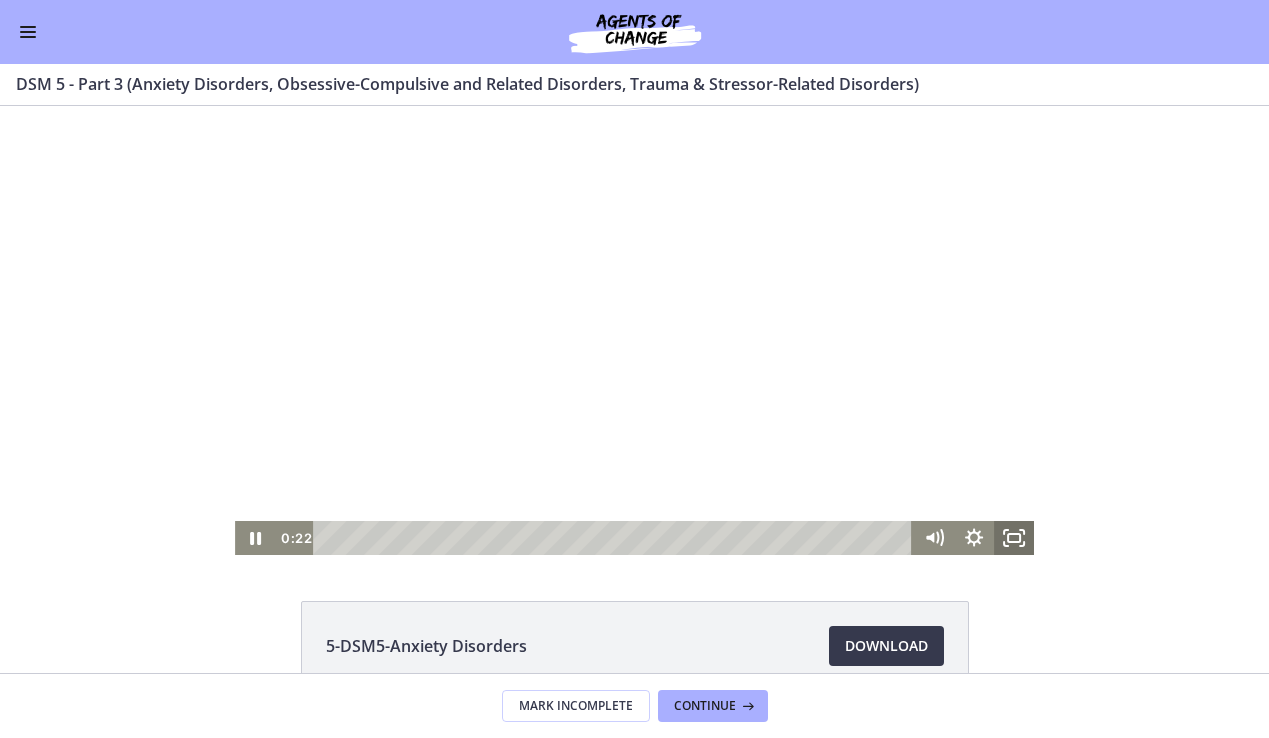 click 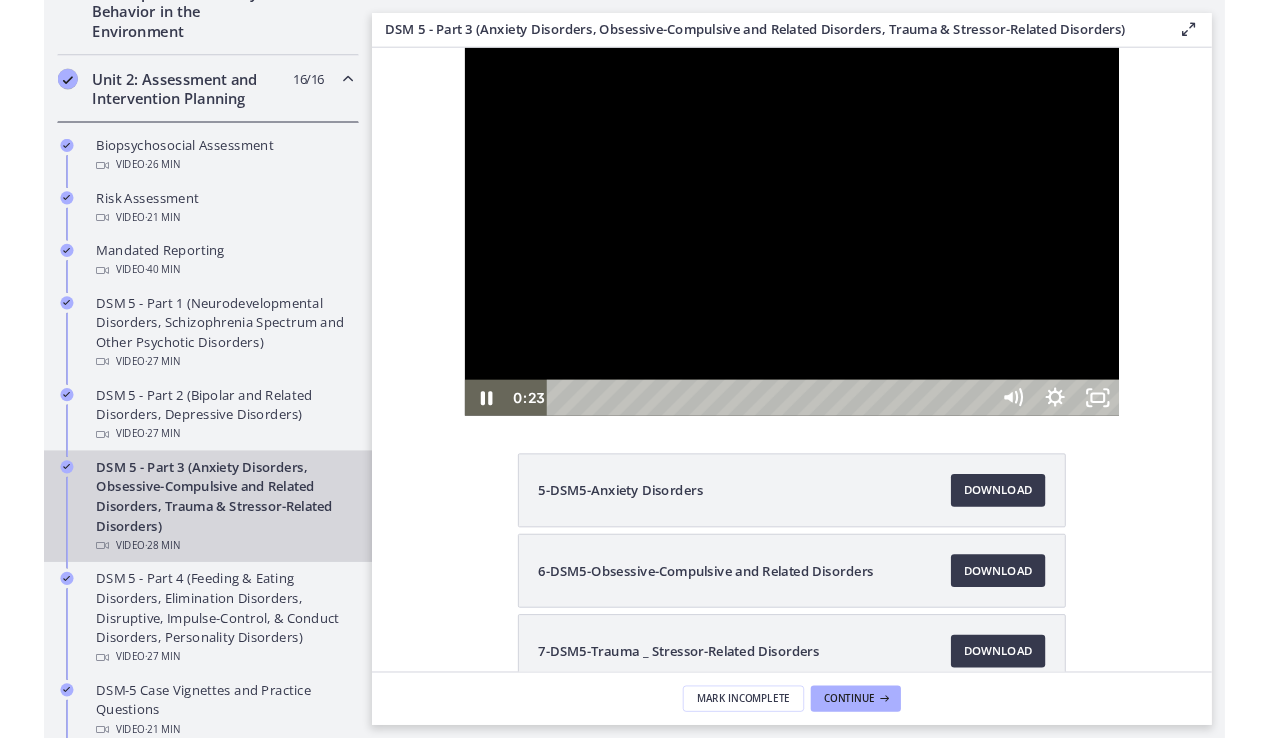 scroll, scrollTop: 636, scrollLeft: 0, axis: vertical 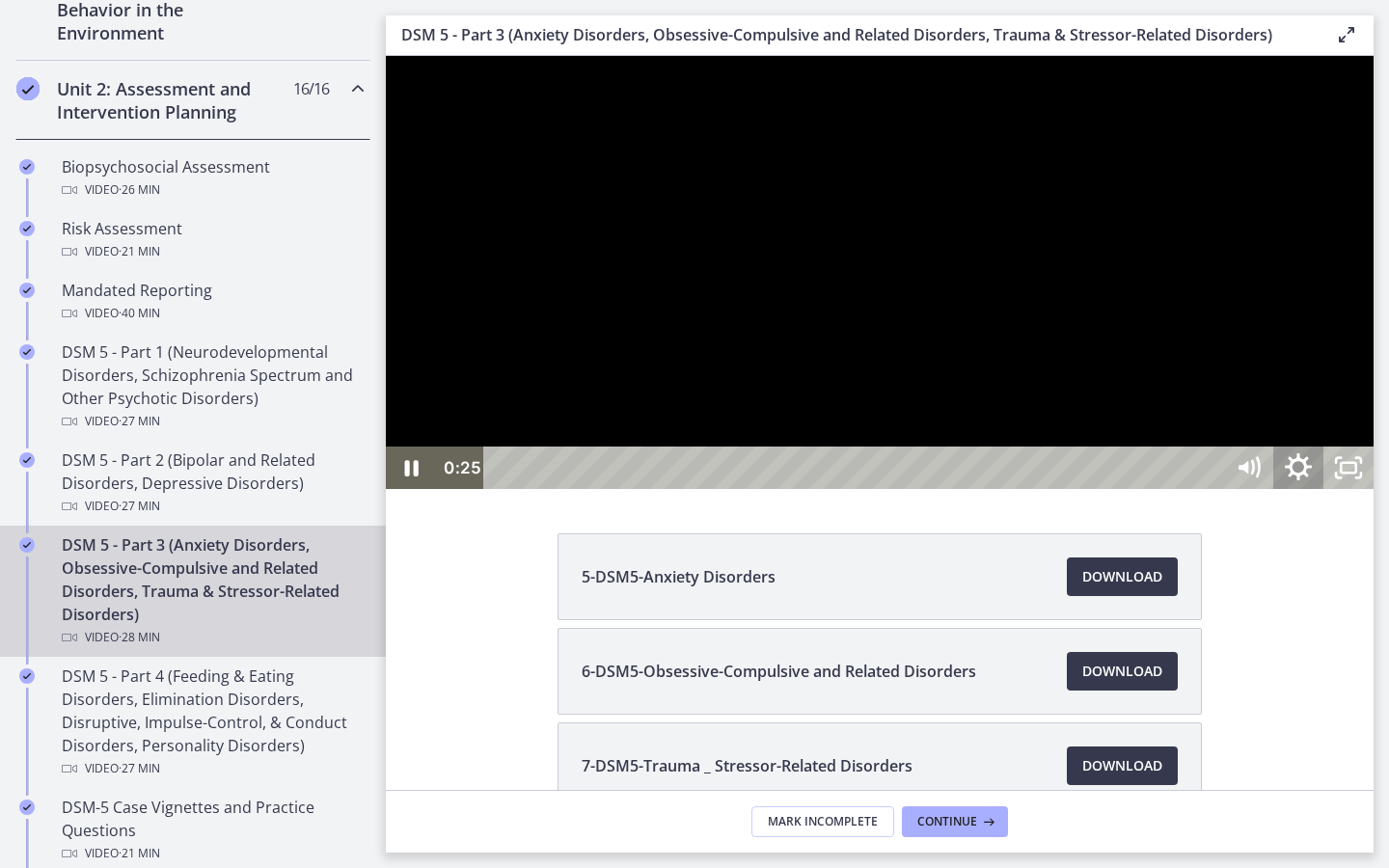 click 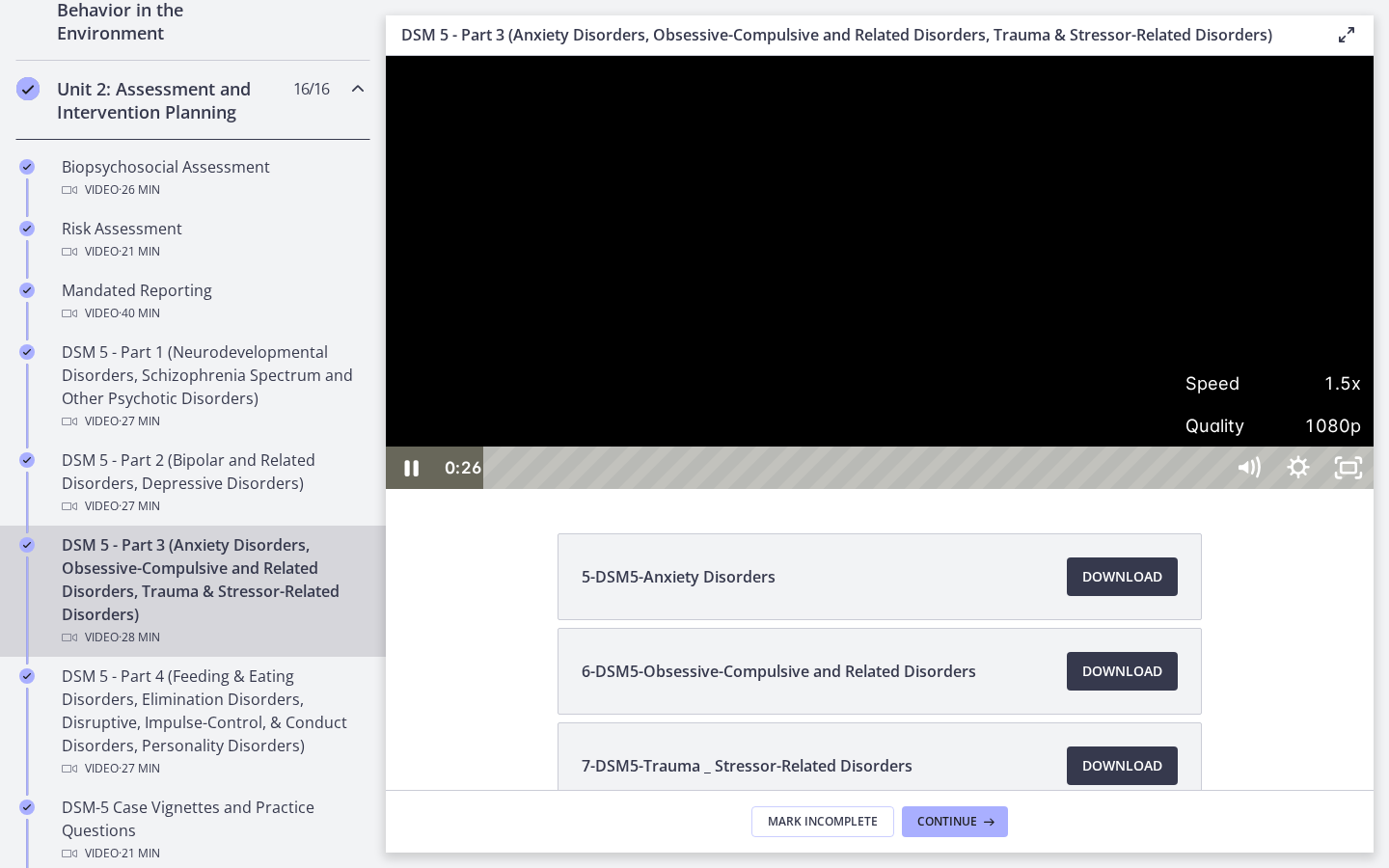 click on "1.5x" at bounding box center [1317, 383] 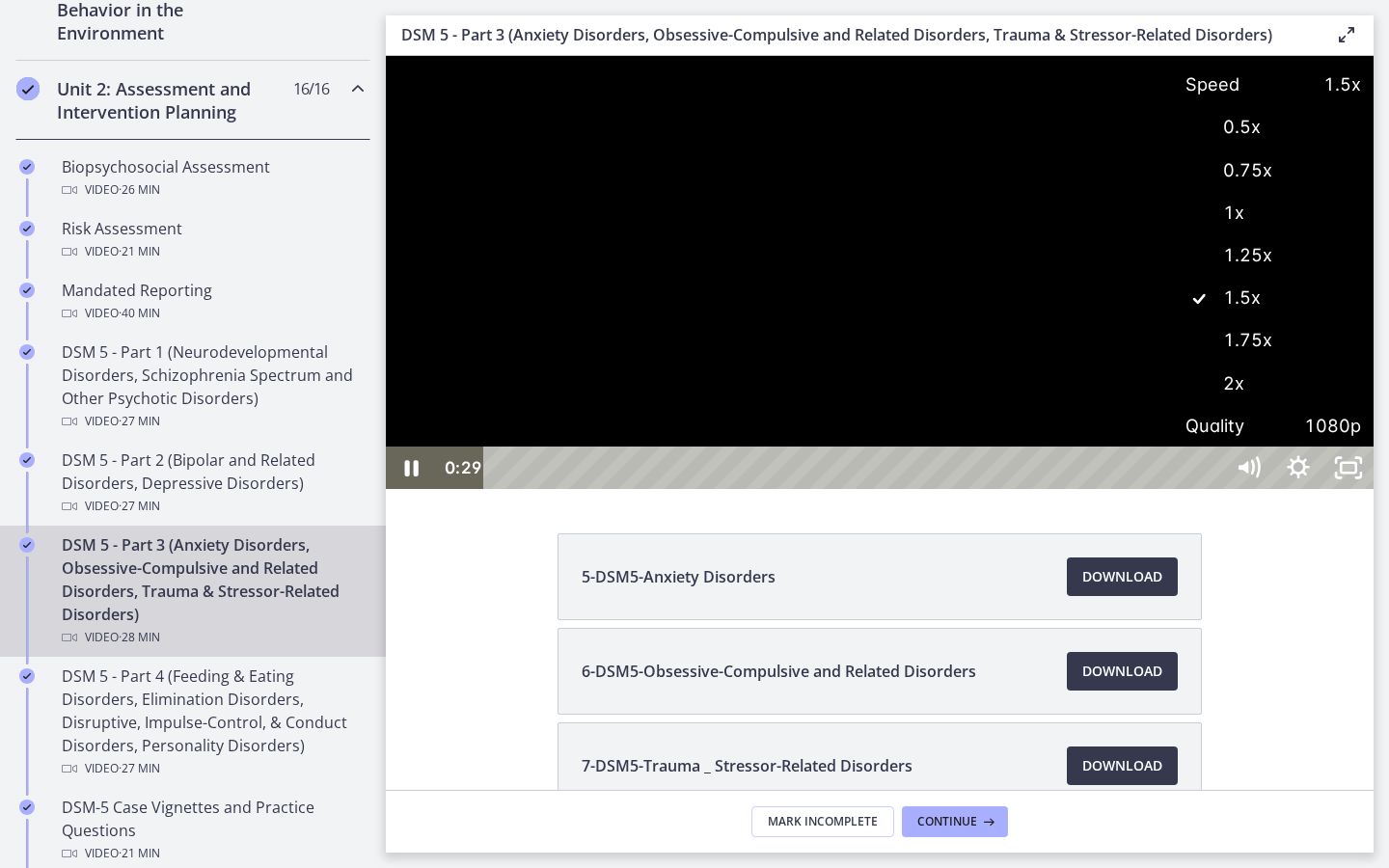 click on "1.25x" at bounding box center [1273, 256] 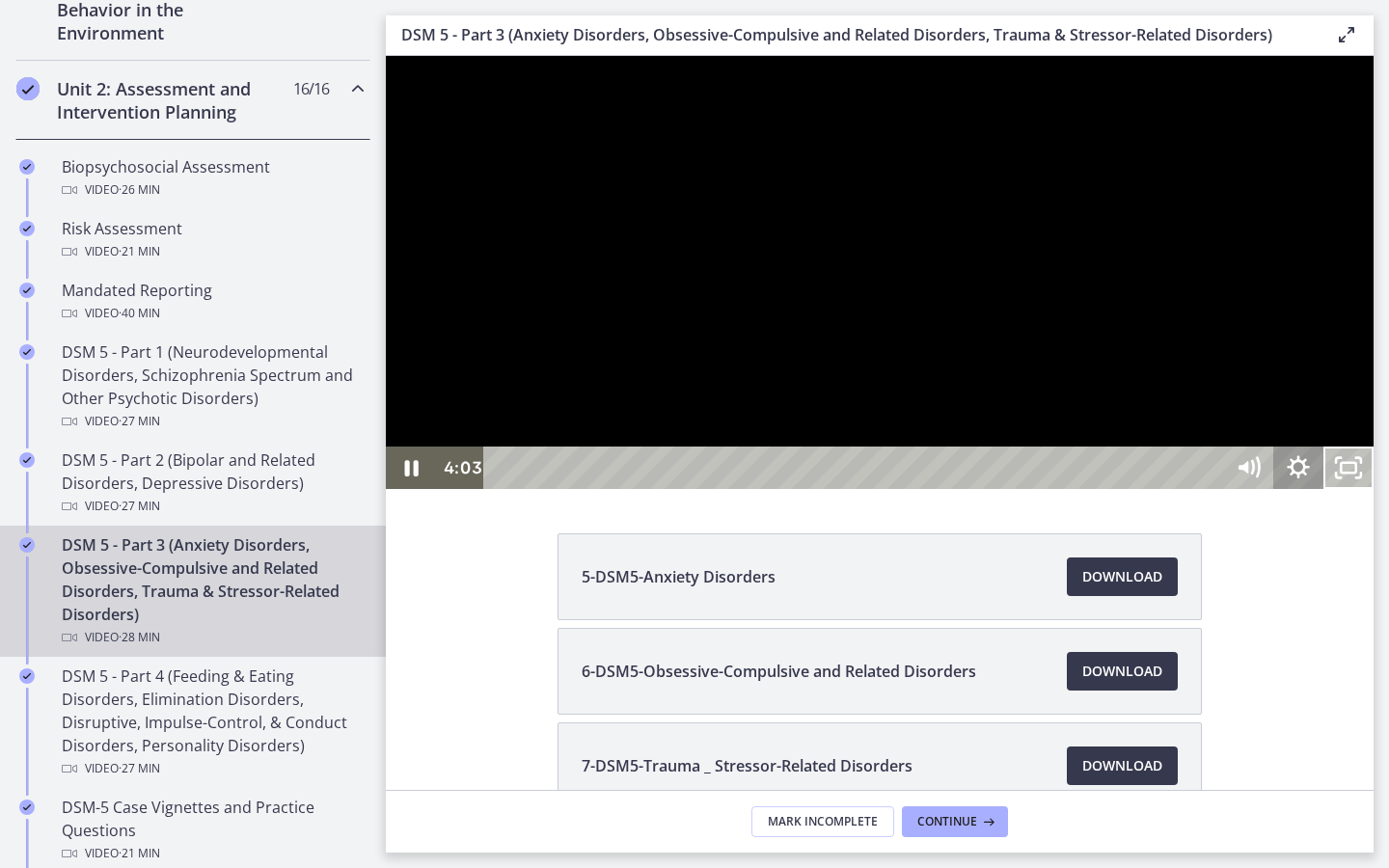 click 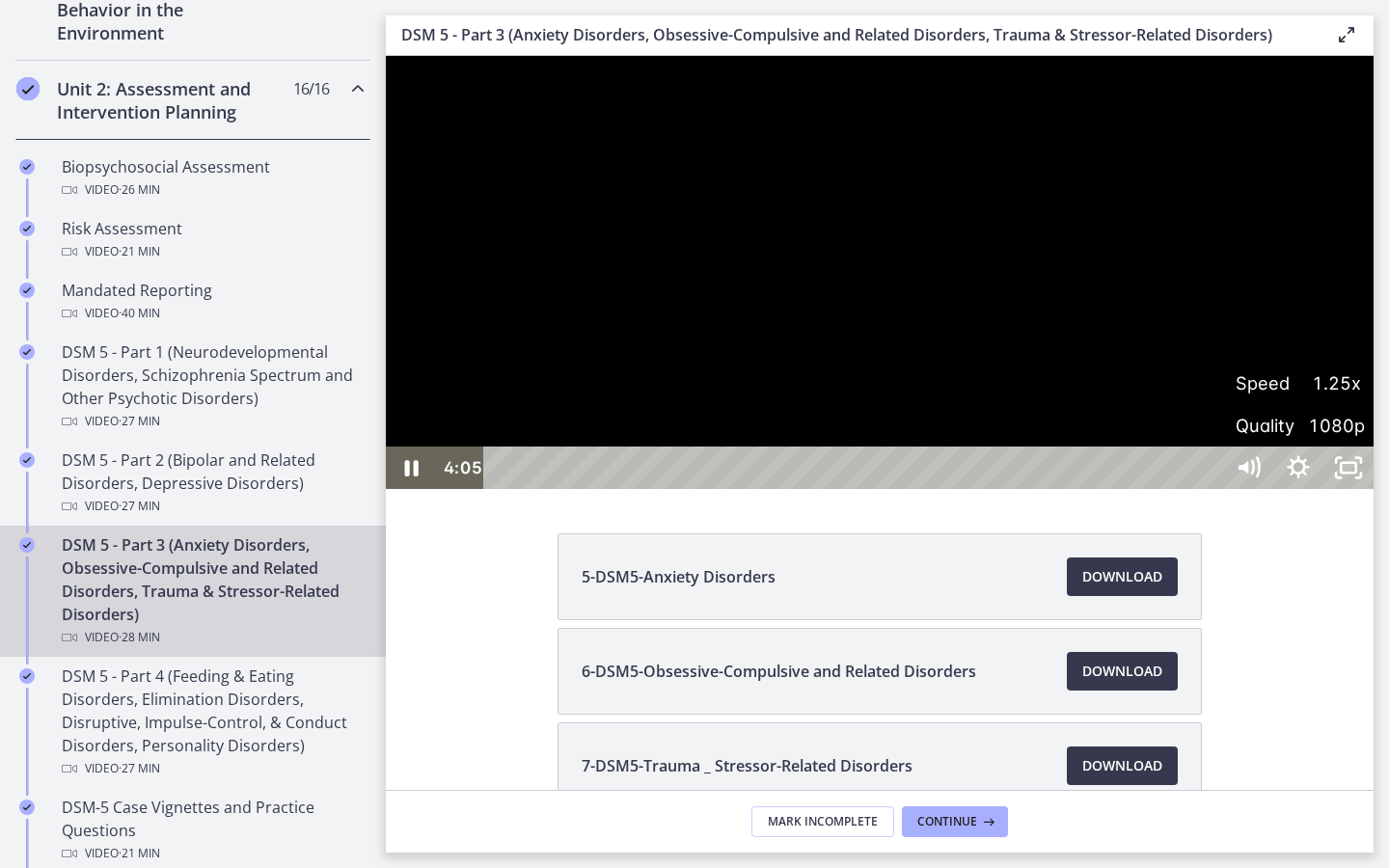 click on "Speed" at bounding box center (1266, 383) 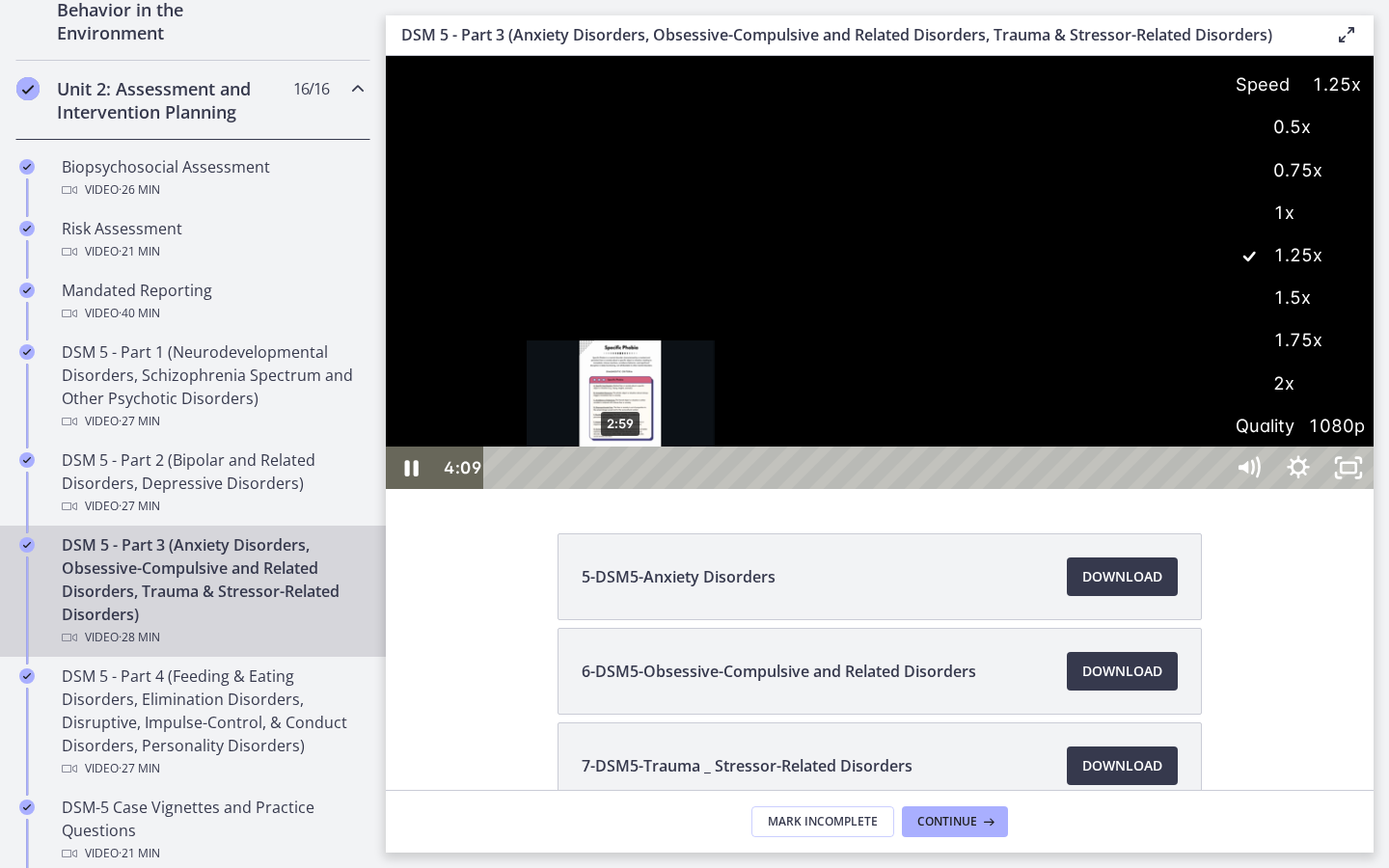 click on "2:59" at bounding box center [857, 468] 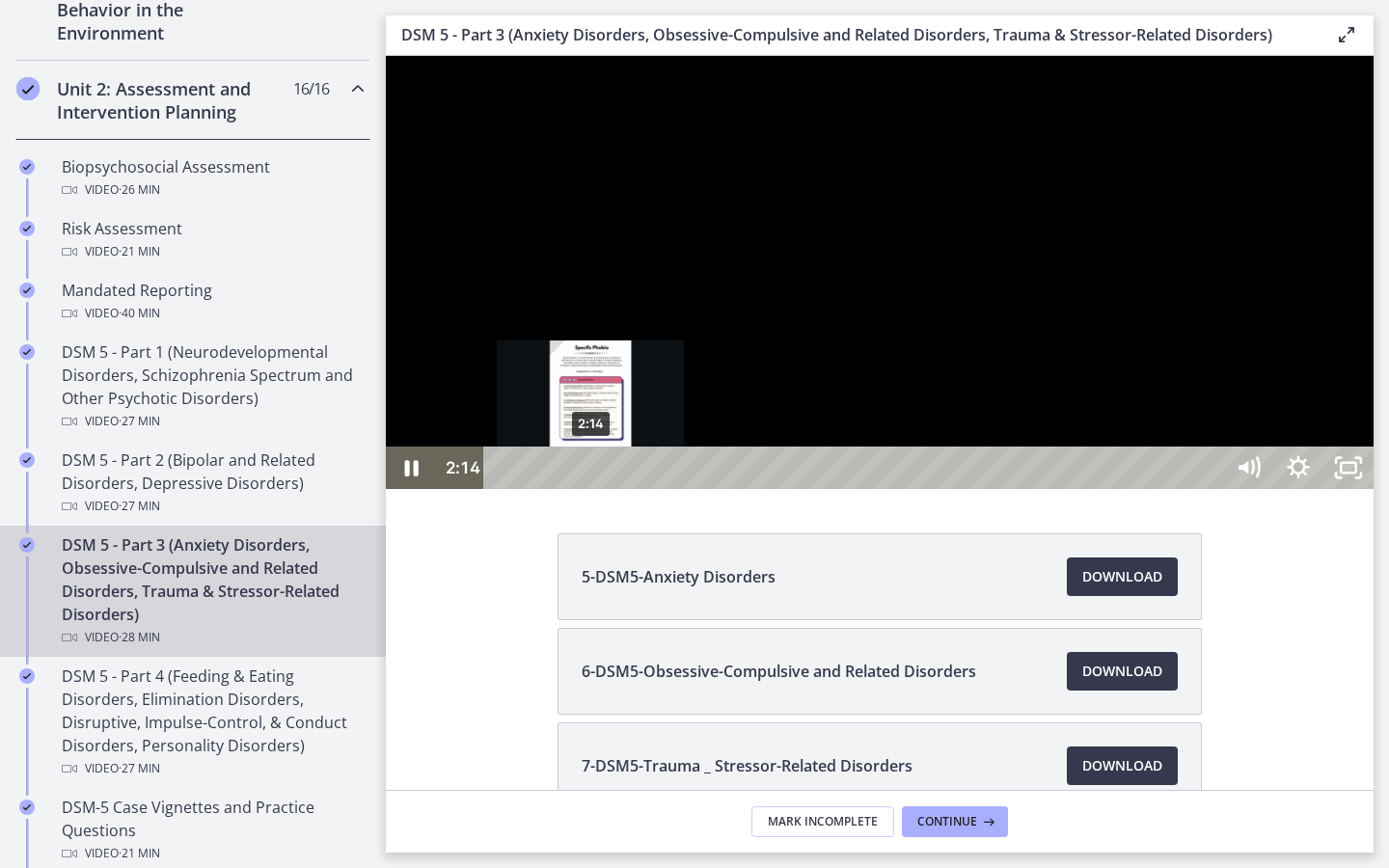 click on "2:14" at bounding box center [857, 468] 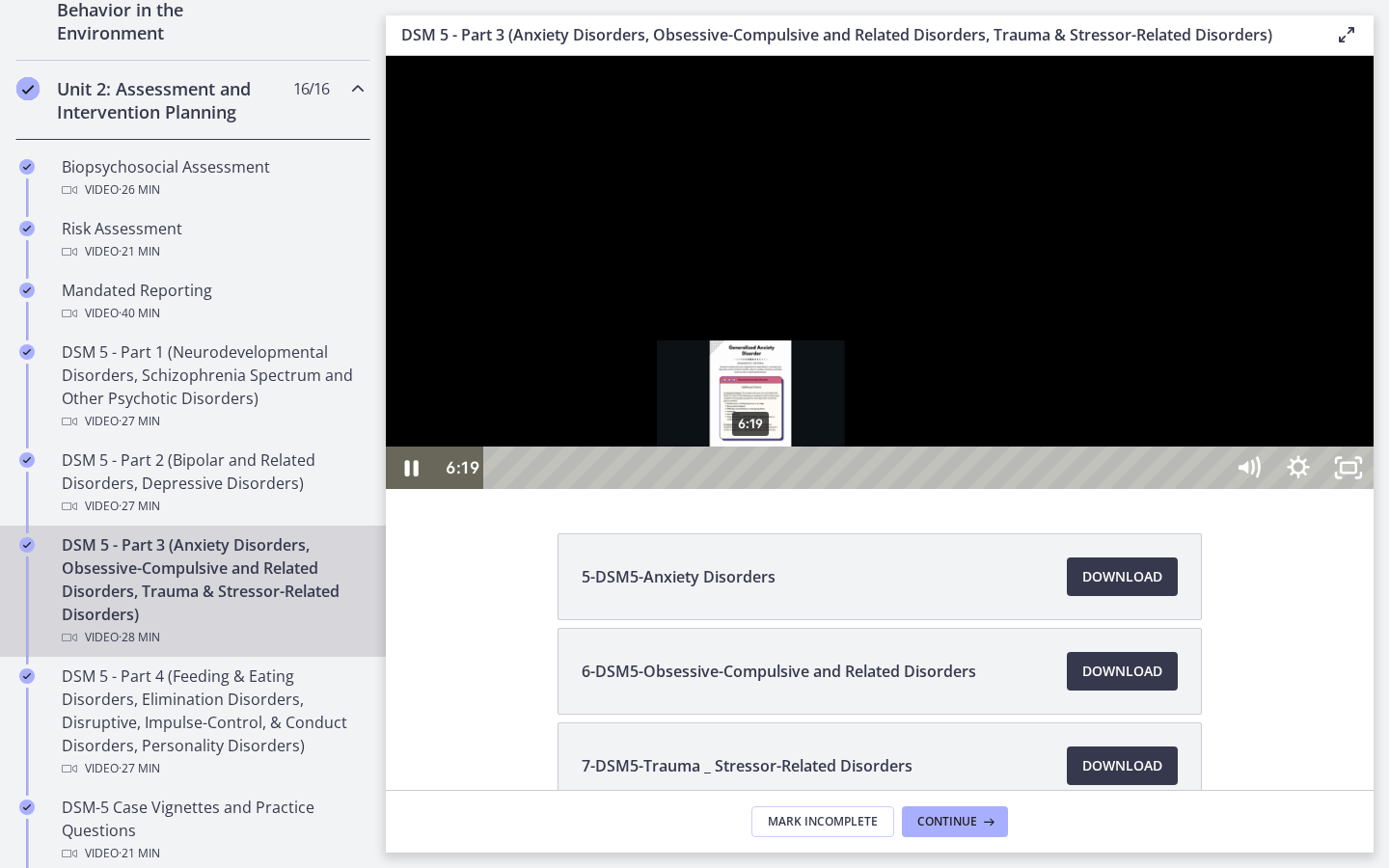 click on "6:19" at bounding box center (857, 468) 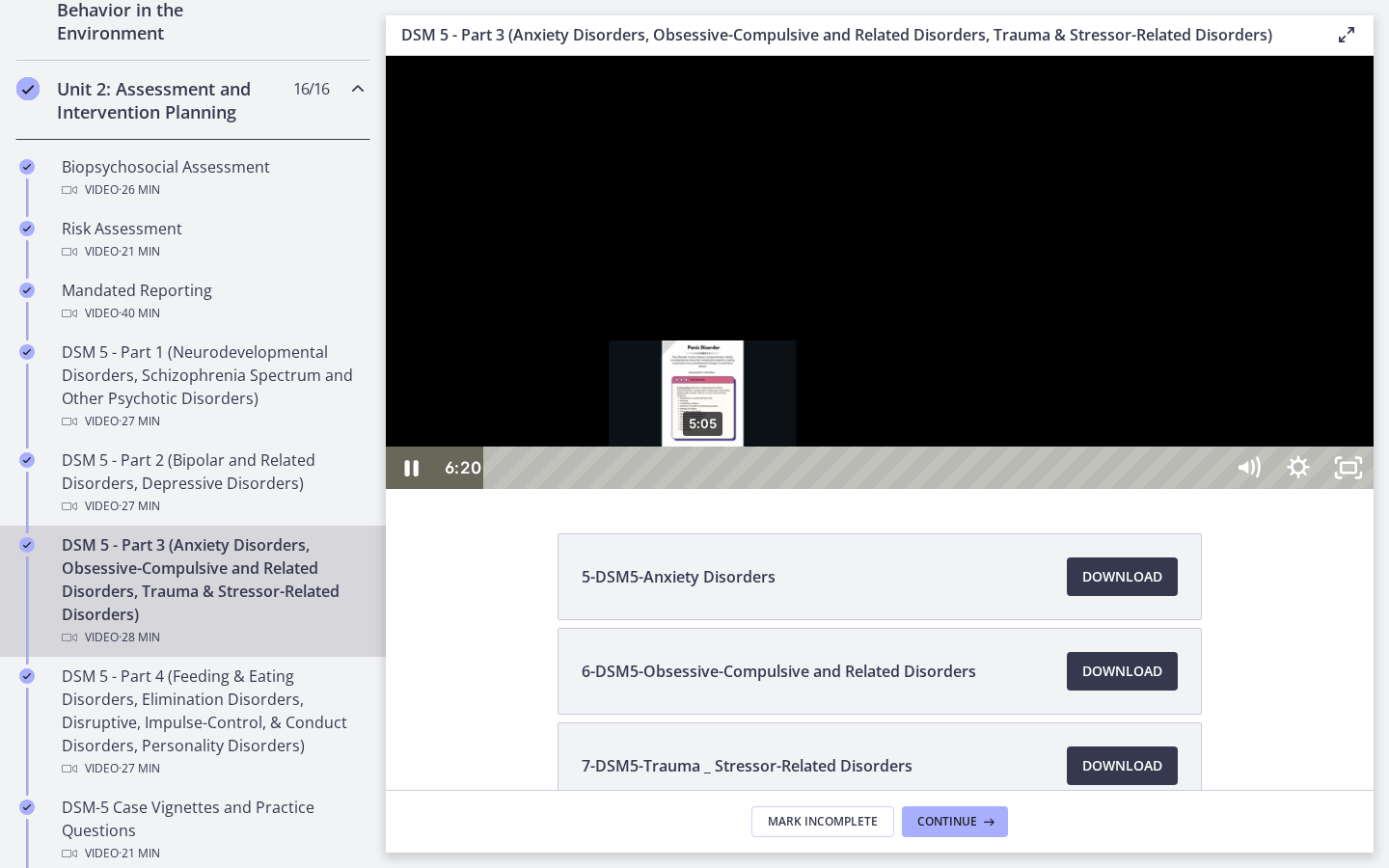 click on "5:05" at bounding box center (857, 468) 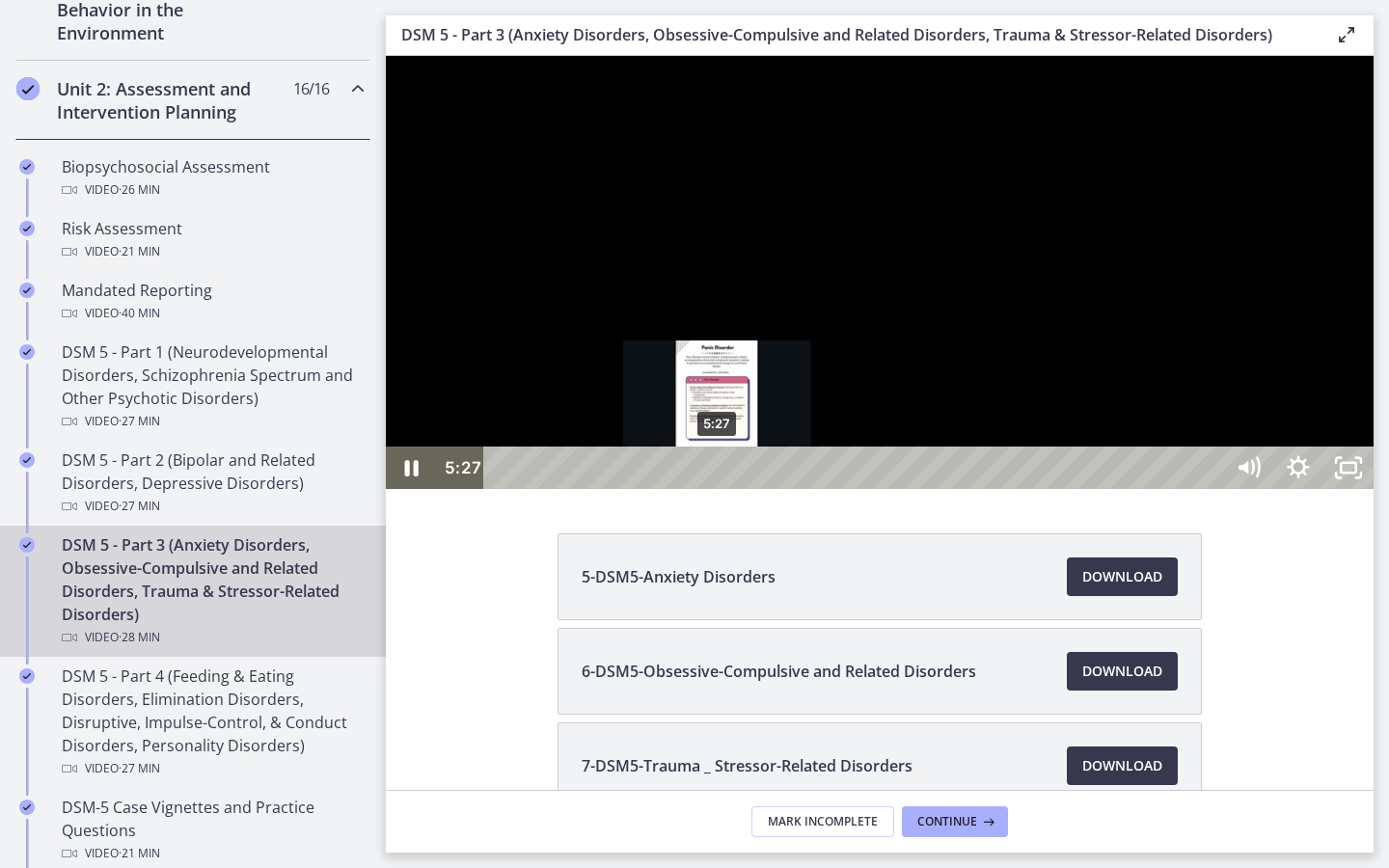 click on "5:27" at bounding box center (857, 468) 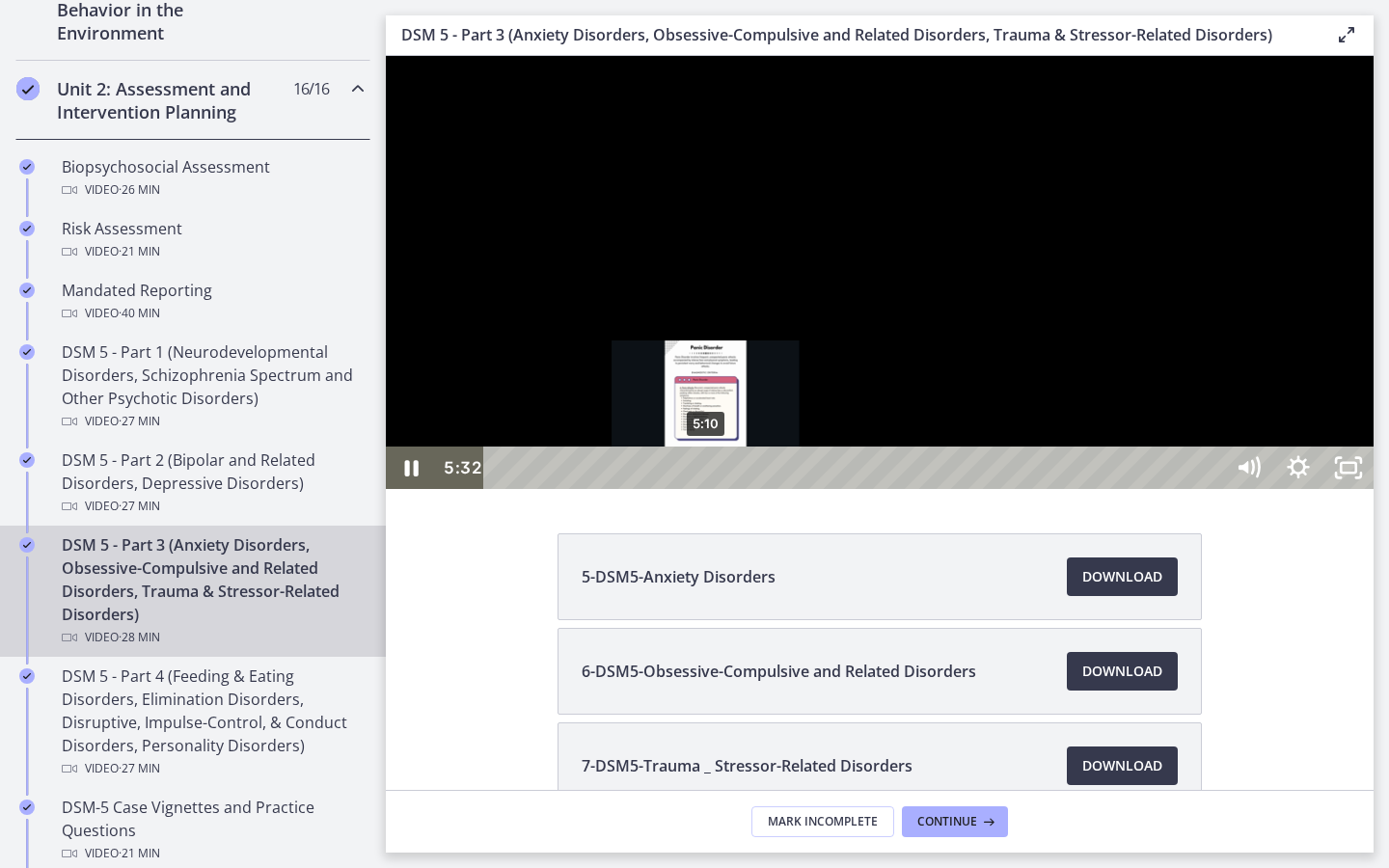 click on "5:10" at bounding box center [857, 468] 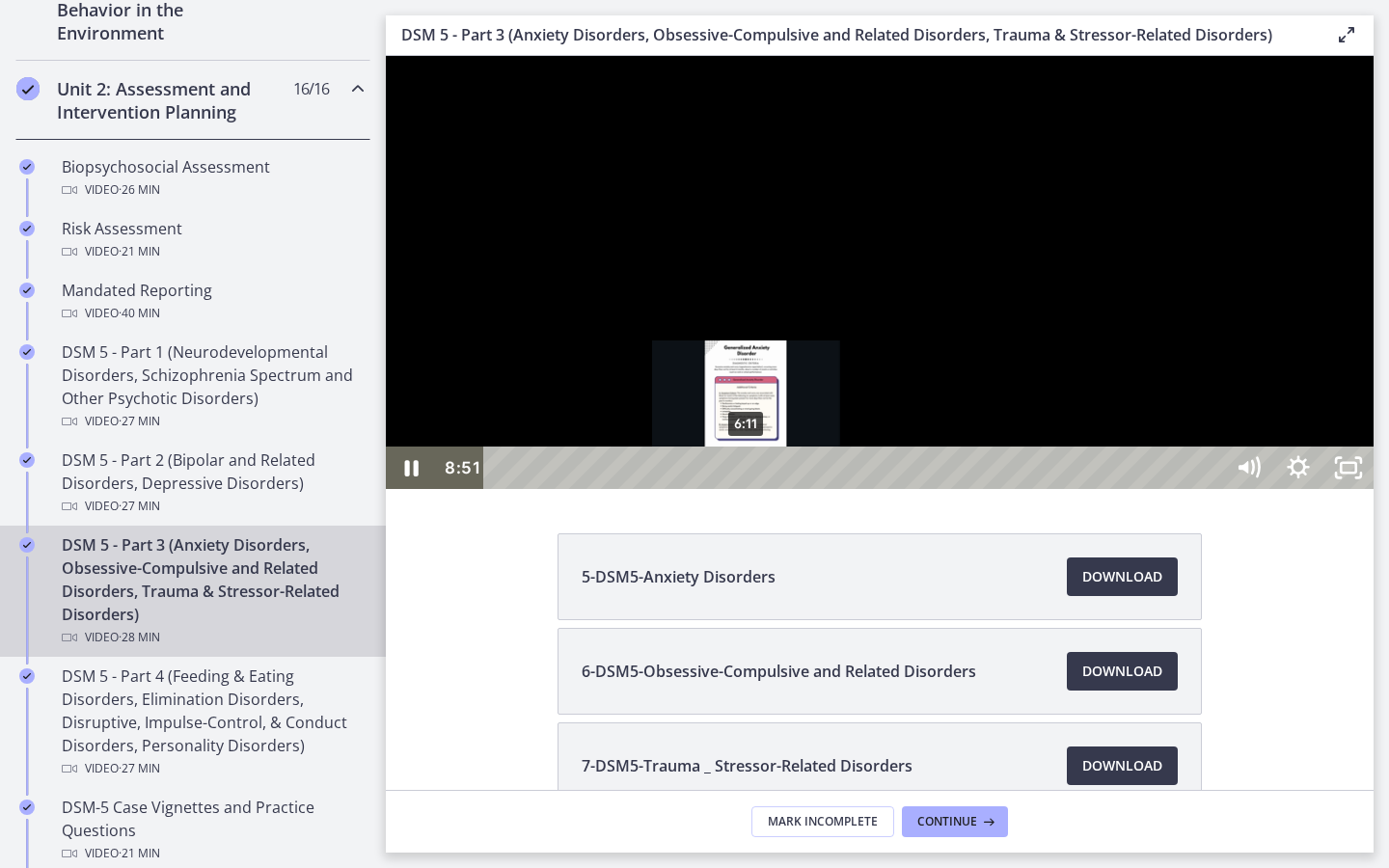 click on "6:11" at bounding box center [857, 468] 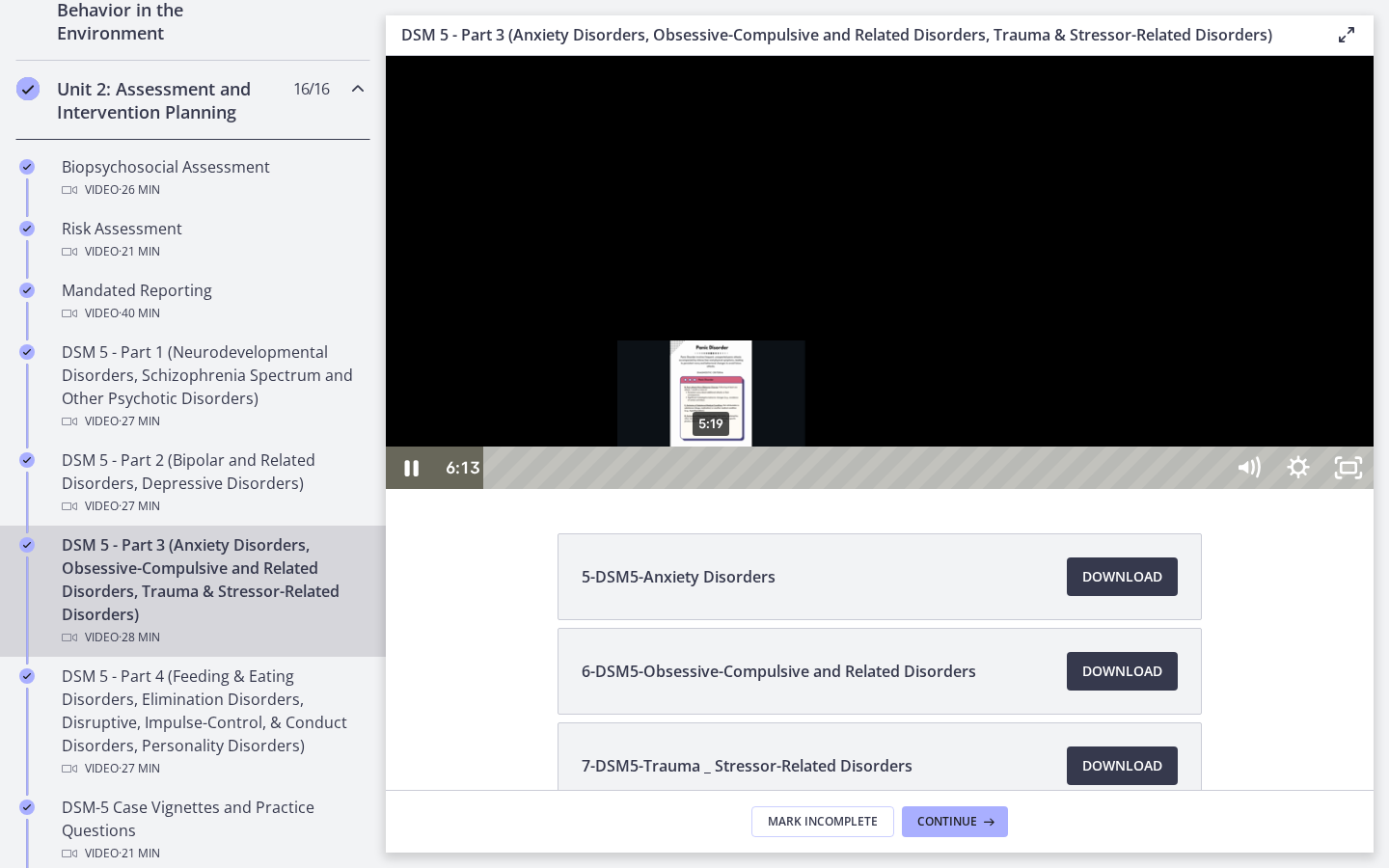 click on "5:19" at bounding box center [857, 468] 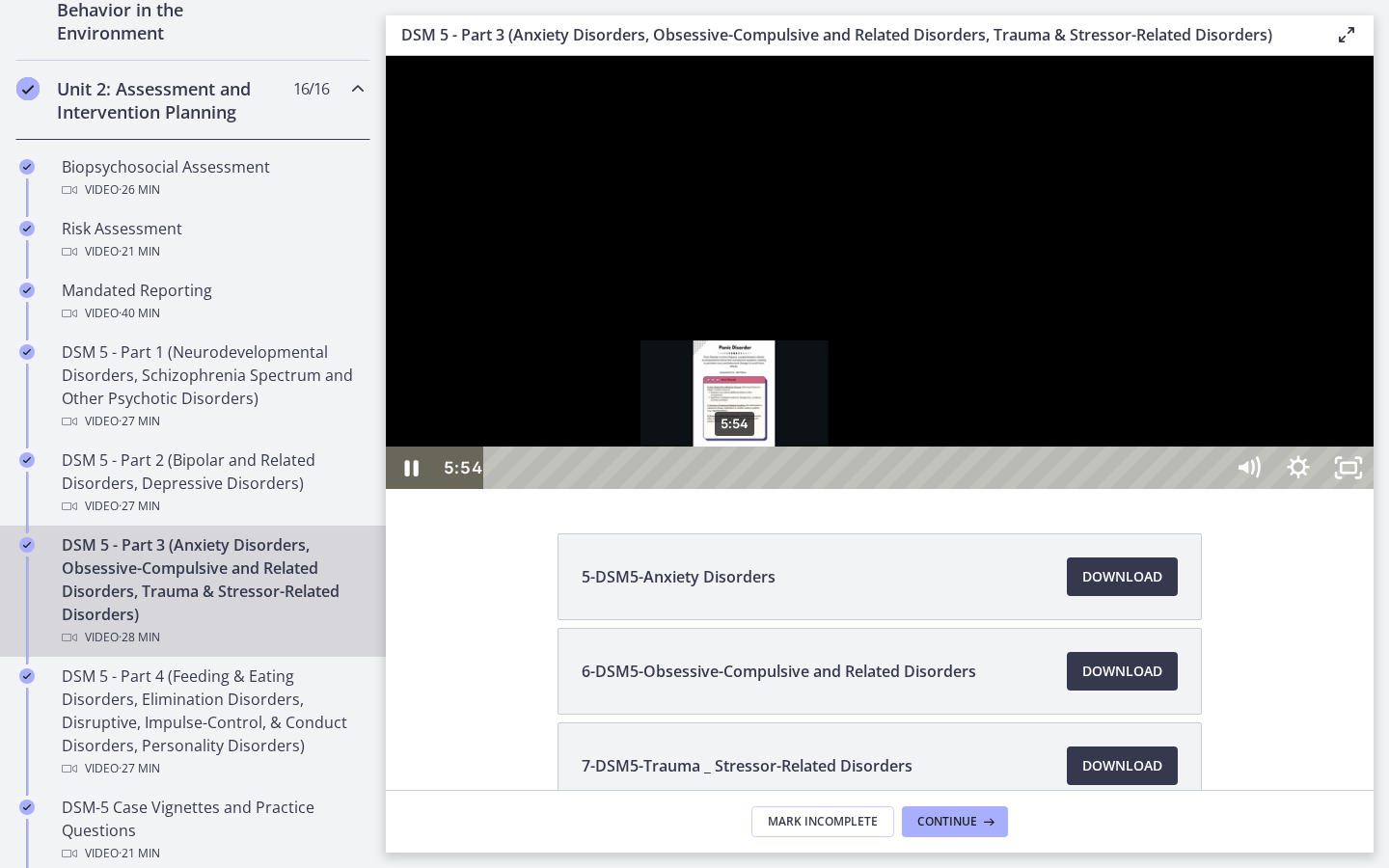 click on "5:54" at bounding box center [857, 468] 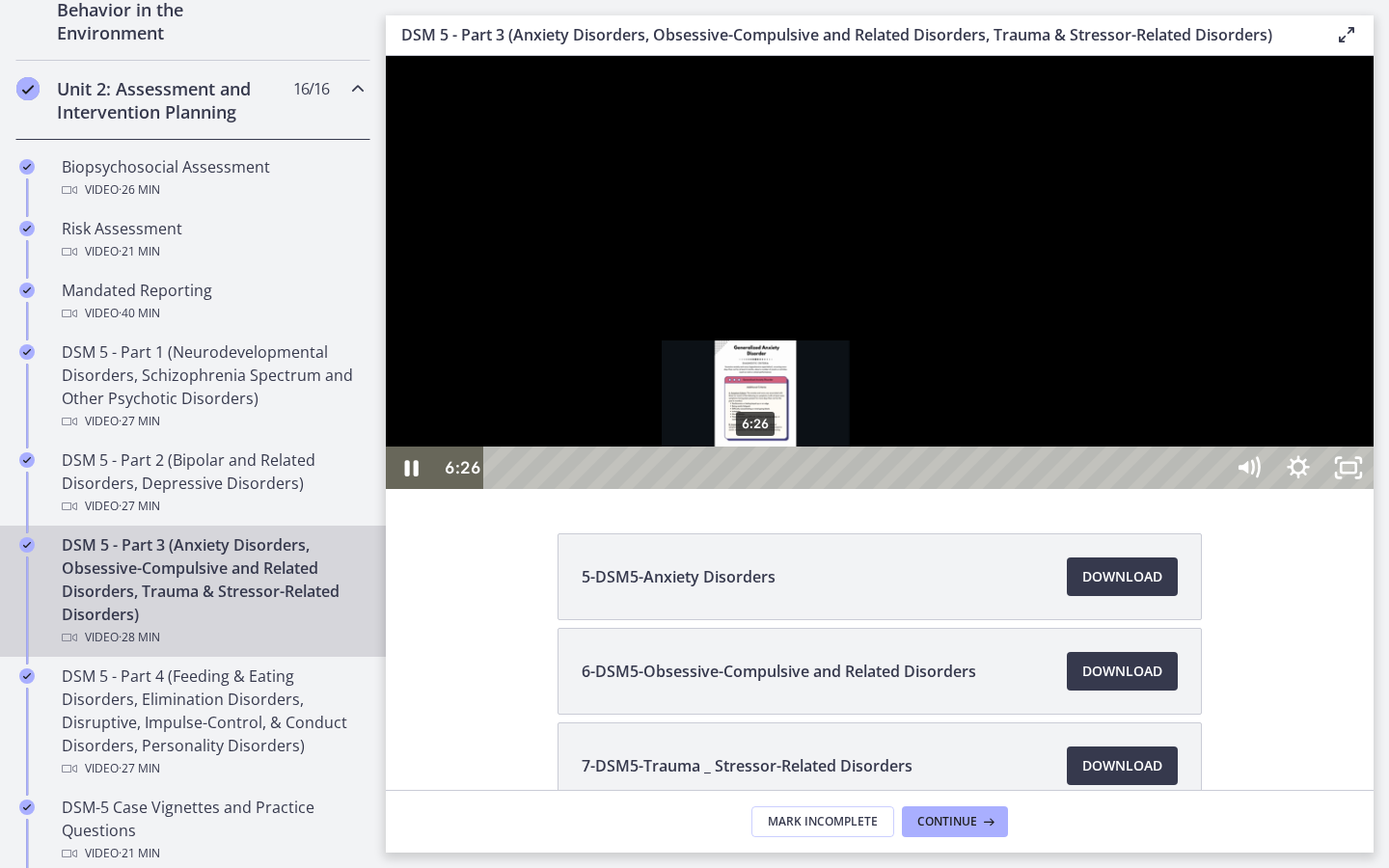 click on "6:26" at bounding box center [857, 468] 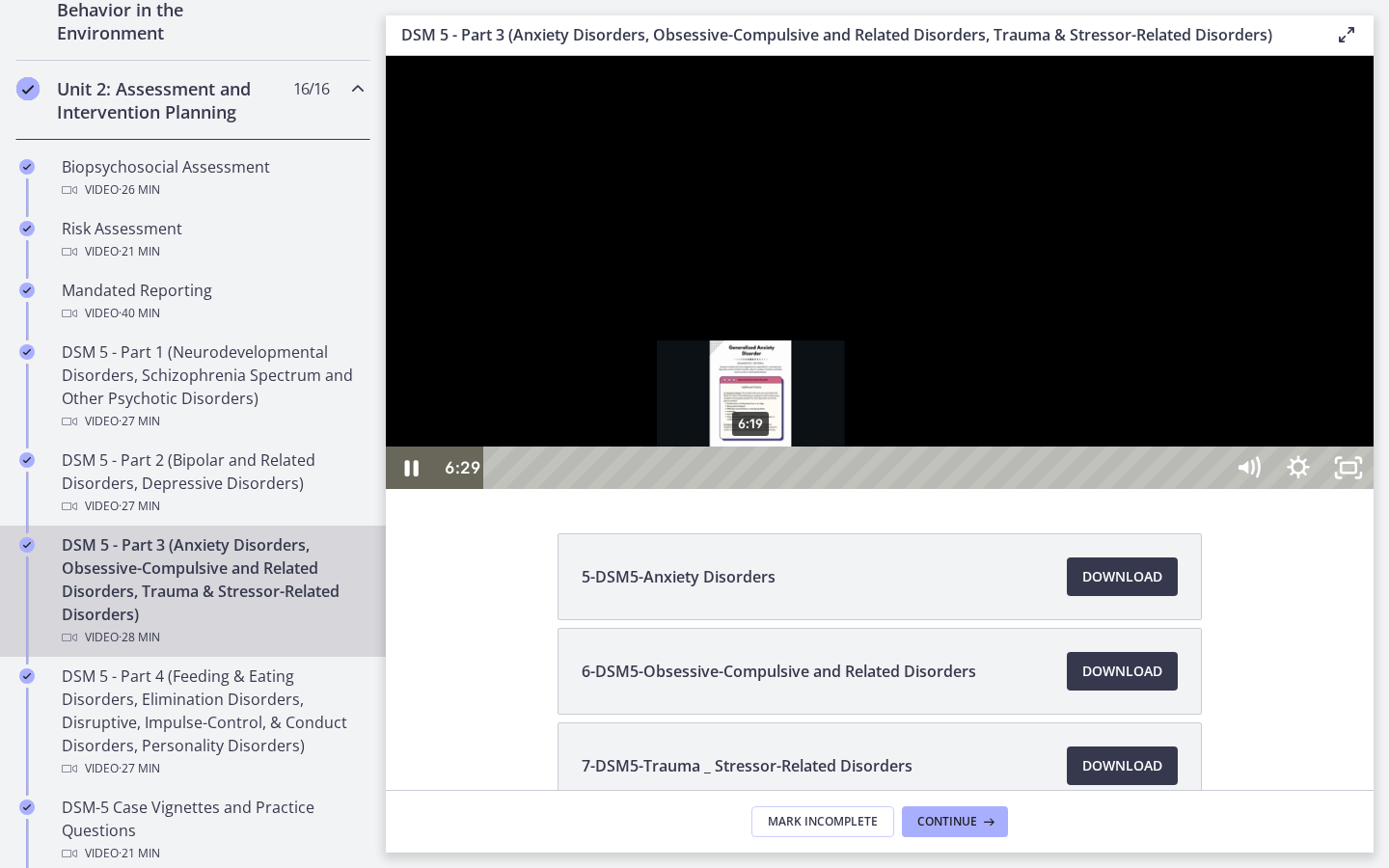 click on "6:19" at bounding box center (857, 468) 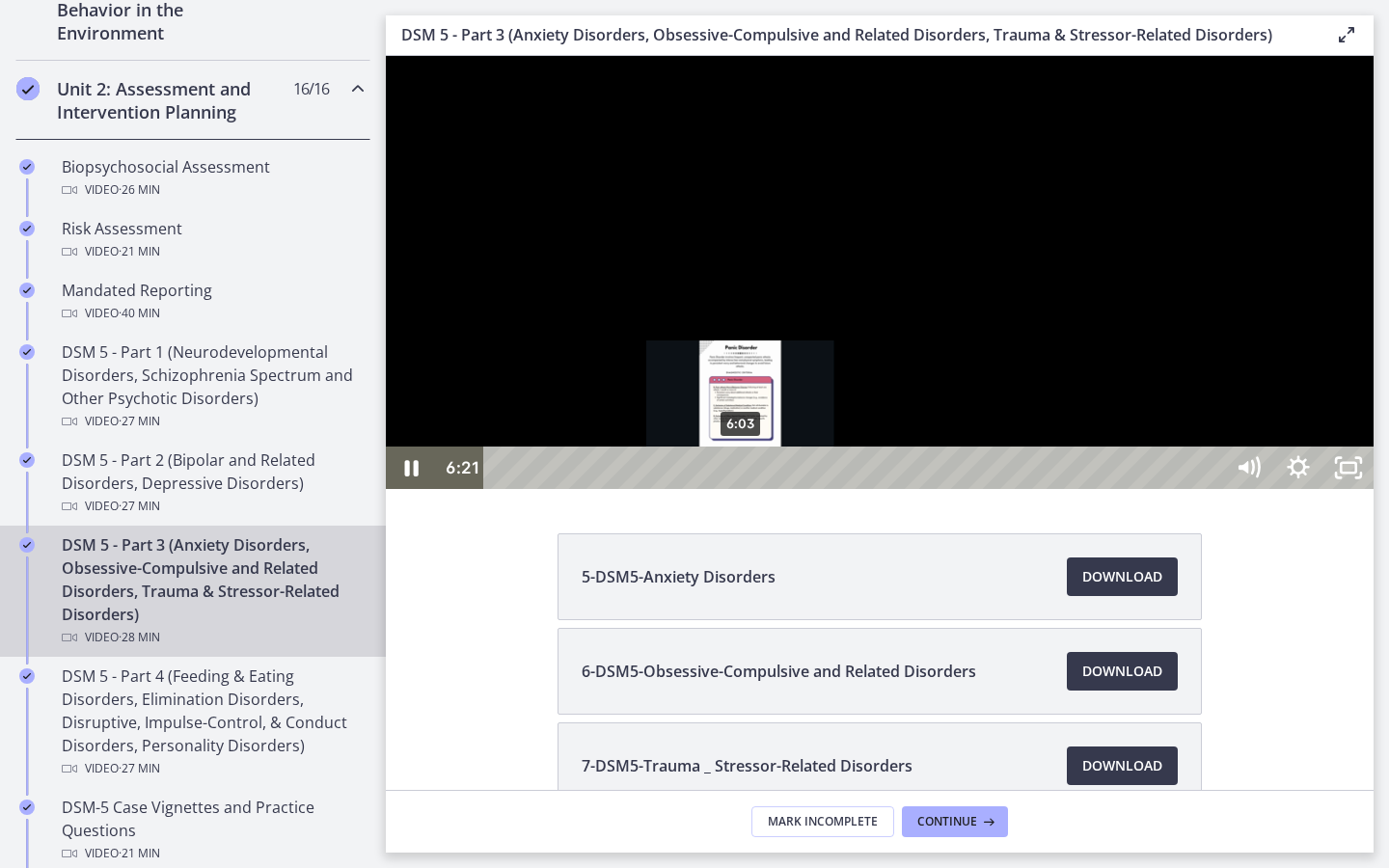 click on "6:03" at bounding box center [857, 468] 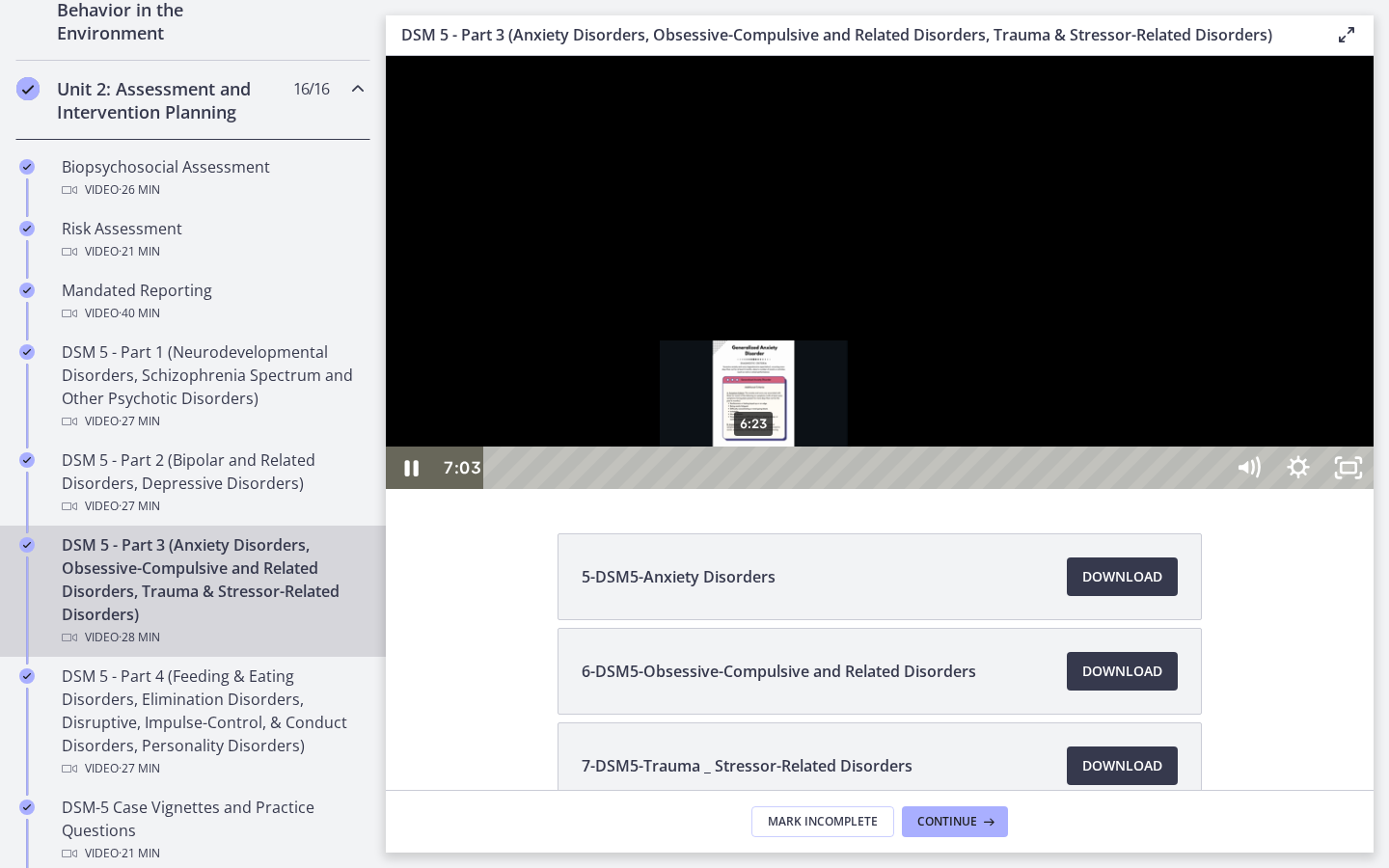 click on "6:23" at bounding box center [857, 468] 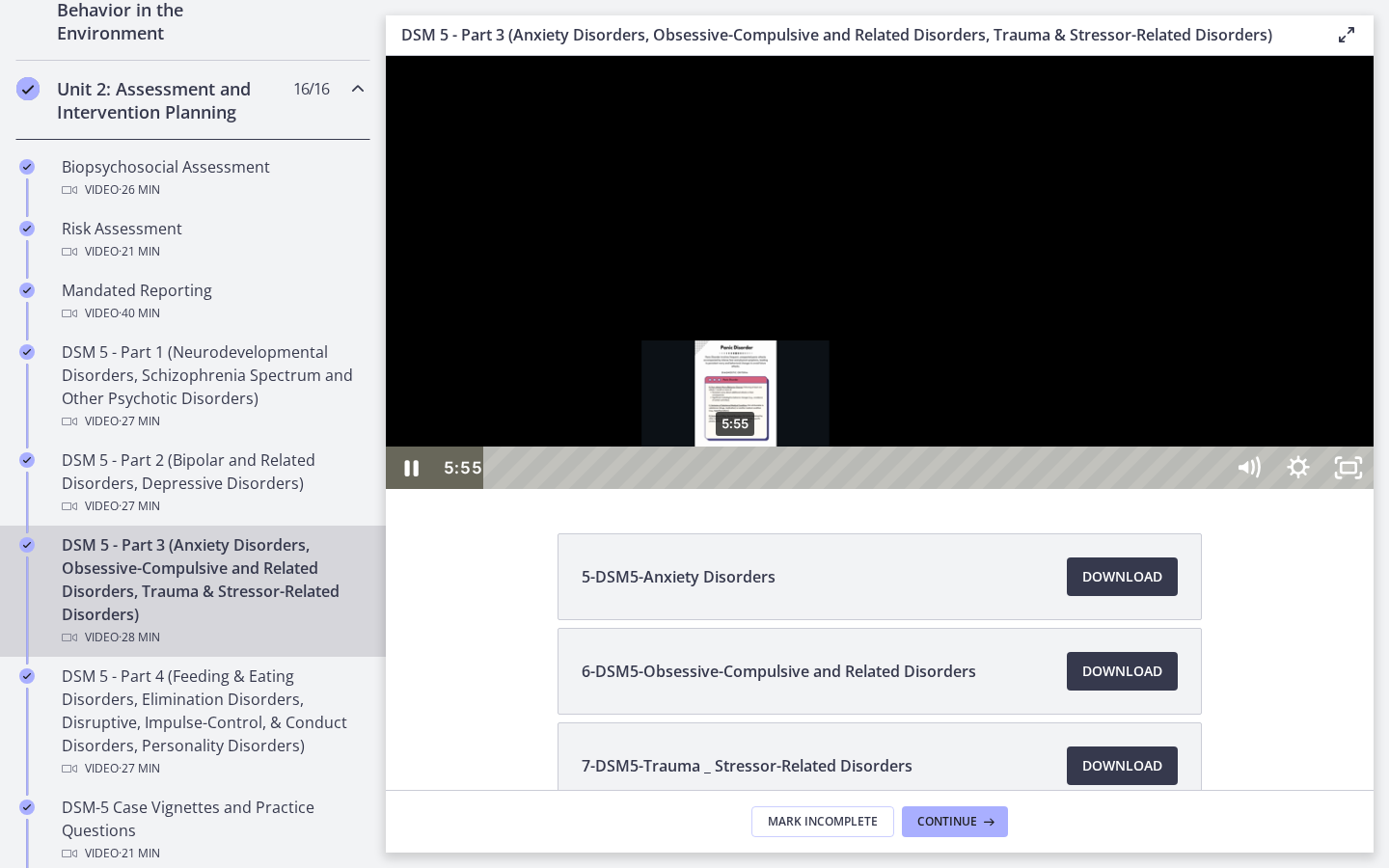 click on "5:55" at bounding box center (857, 468) 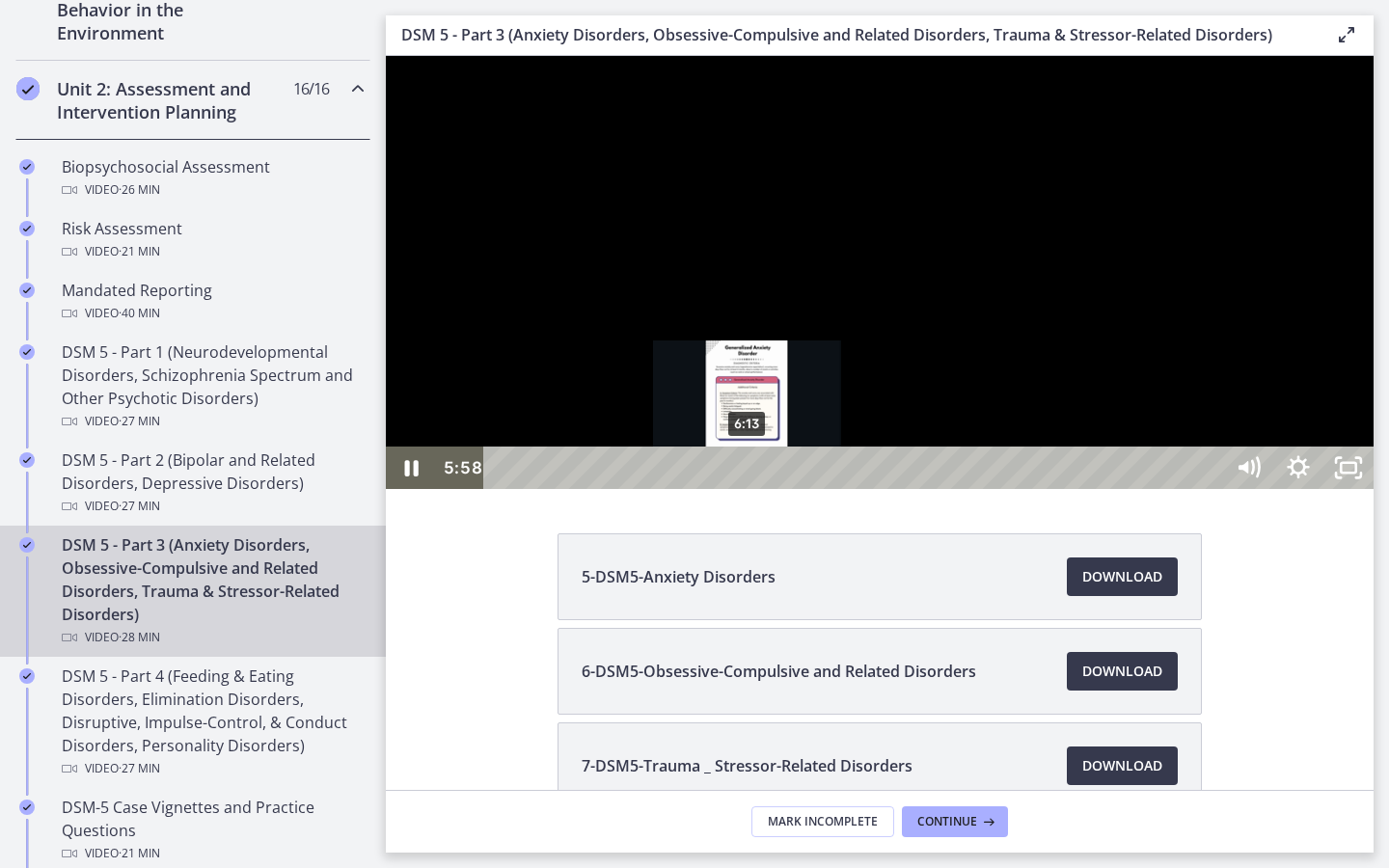 click on "6:13" at bounding box center [857, 468] 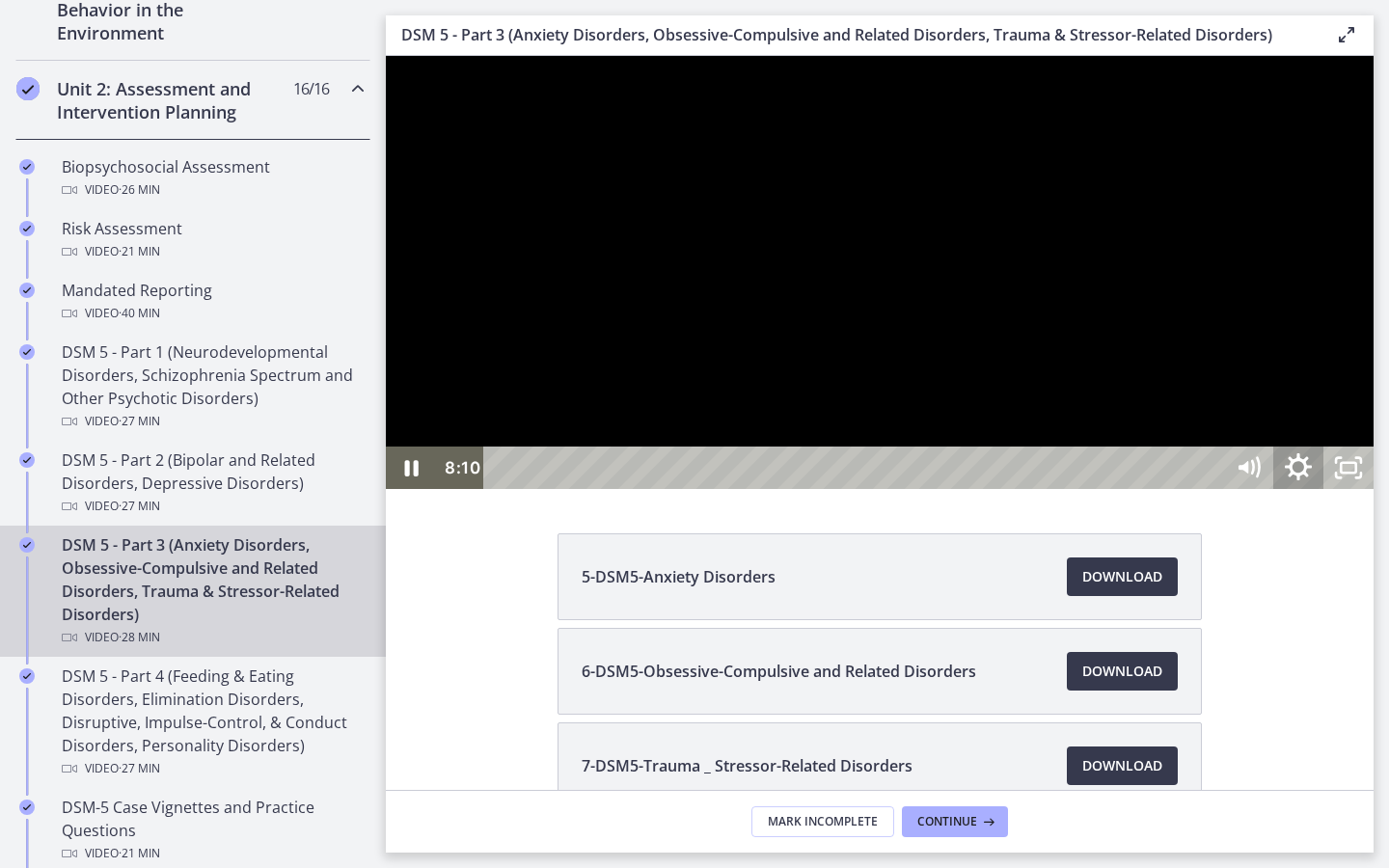 click 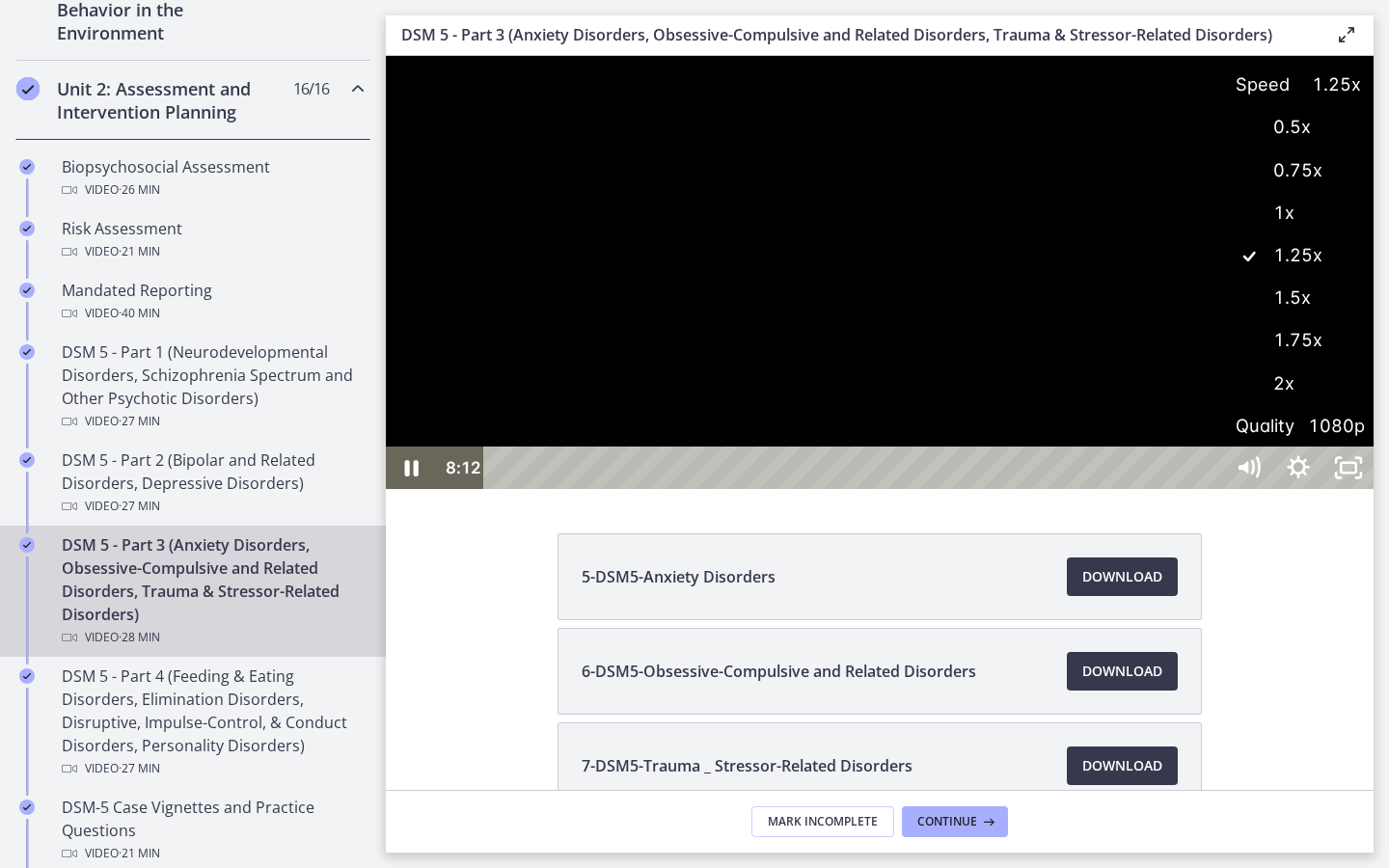 click on "1x" at bounding box center [1298, 213] 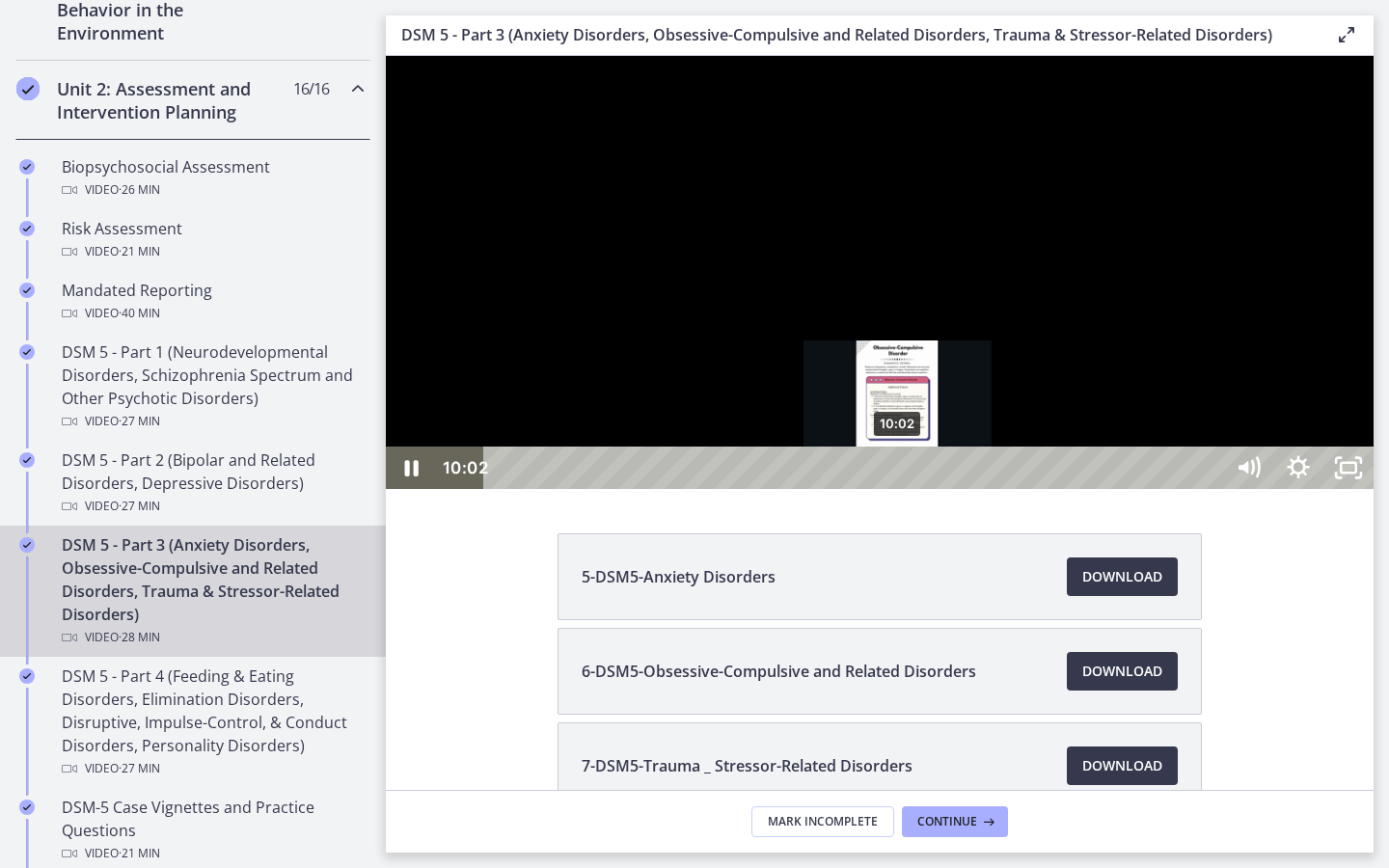 click on "10:02" at bounding box center [857, 468] 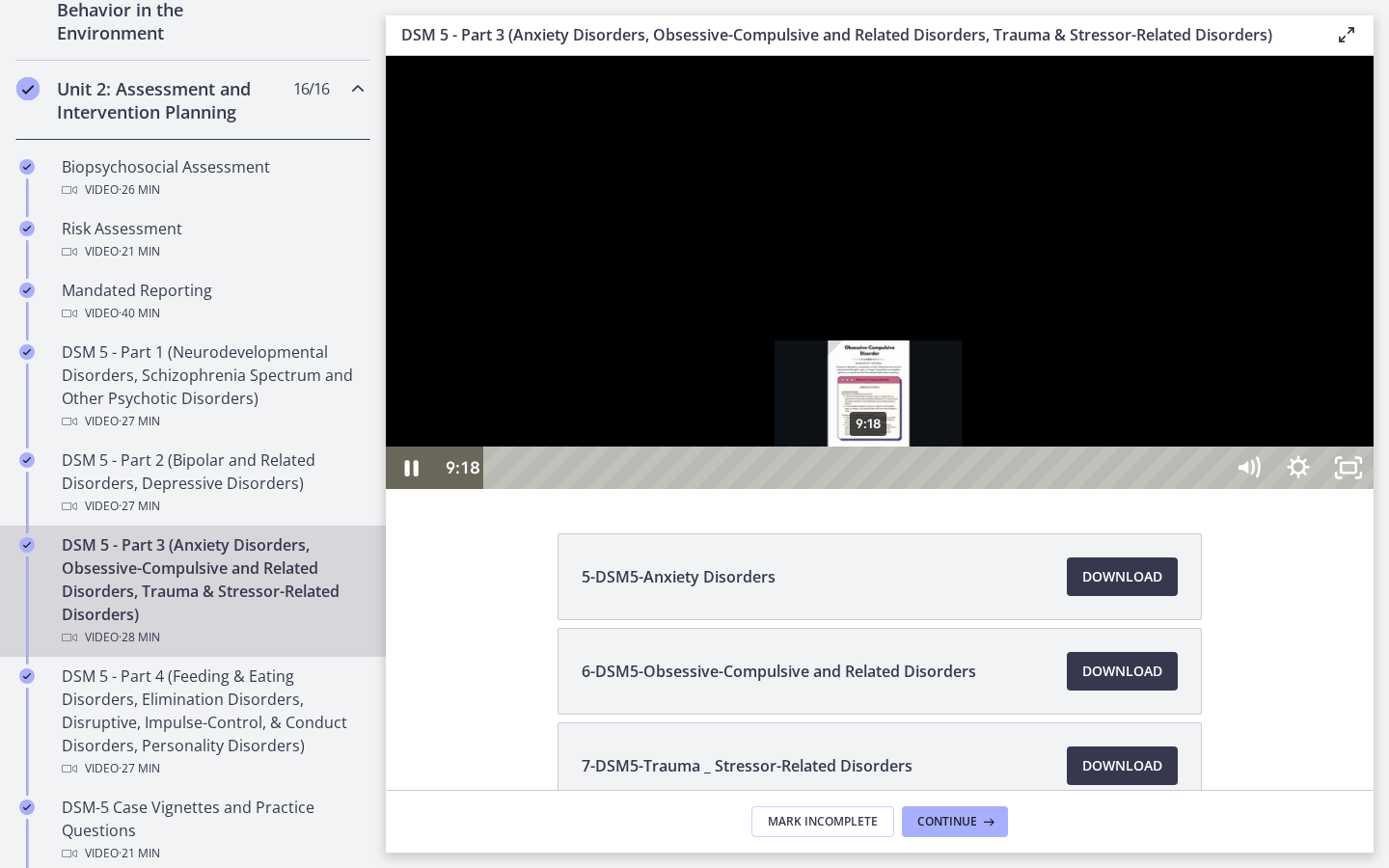click on "9:18" at bounding box center (857, 468) 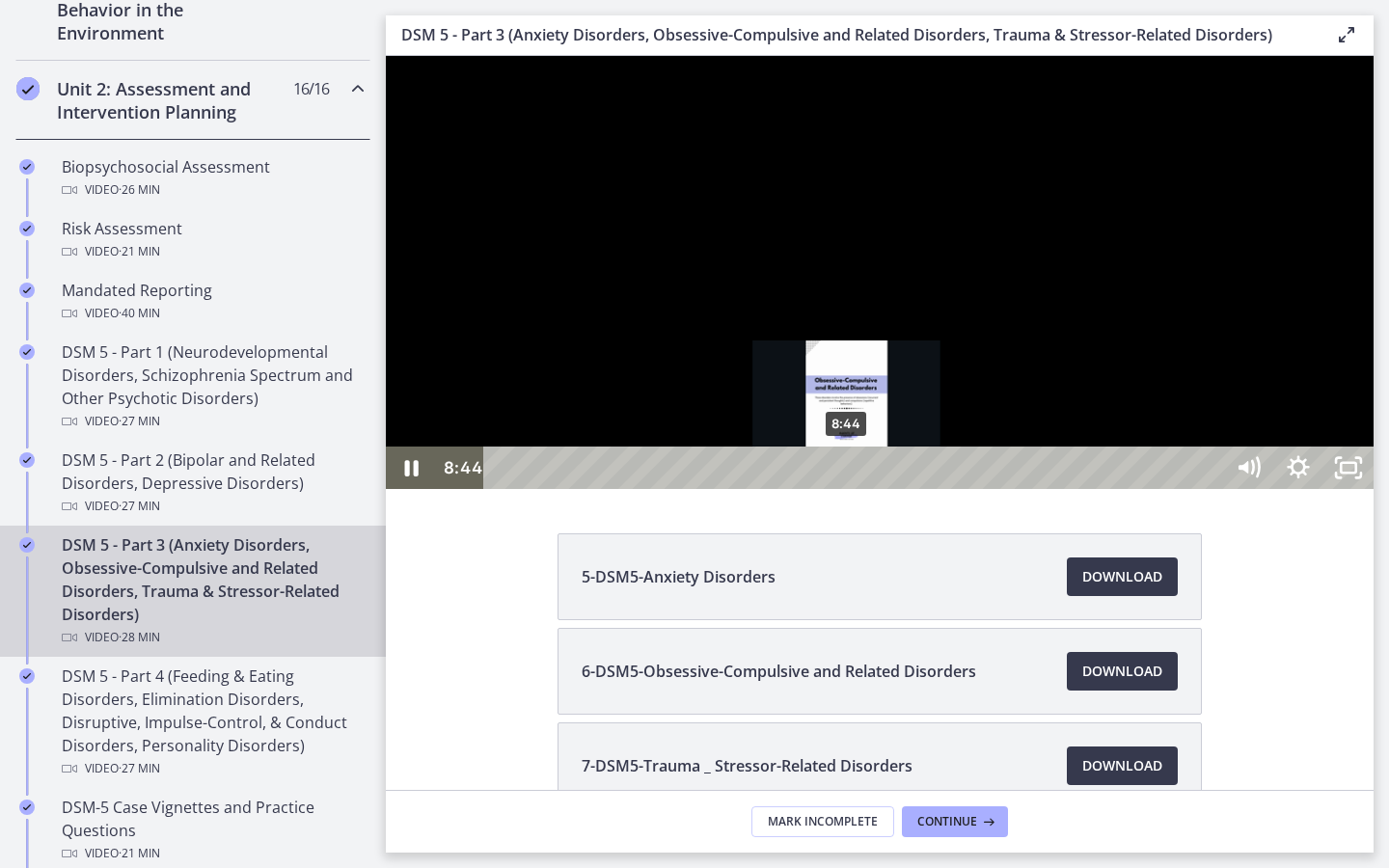 click on "8:44" at bounding box center [857, 468] 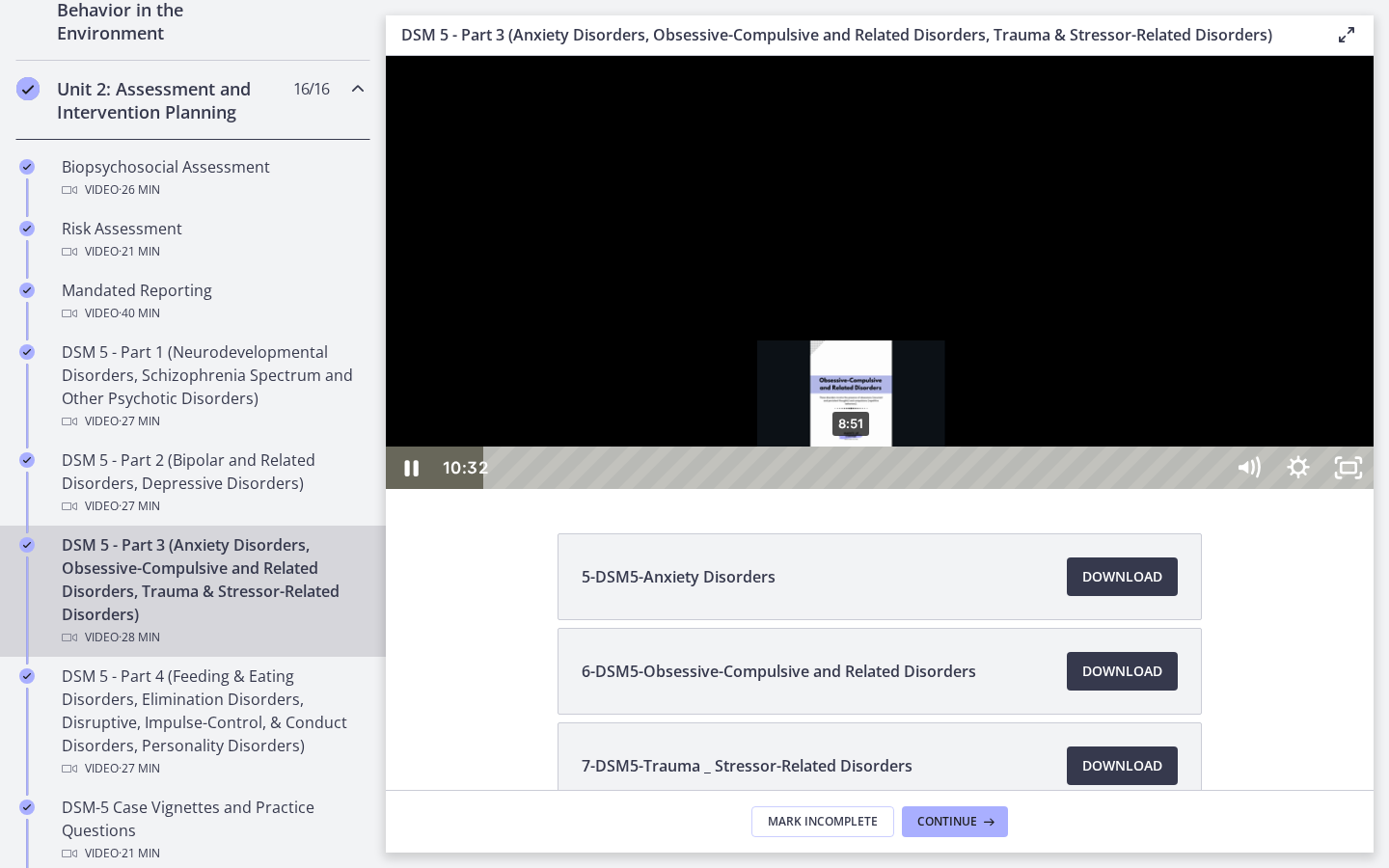 click on "8:51" at bounding box center (857, 468) 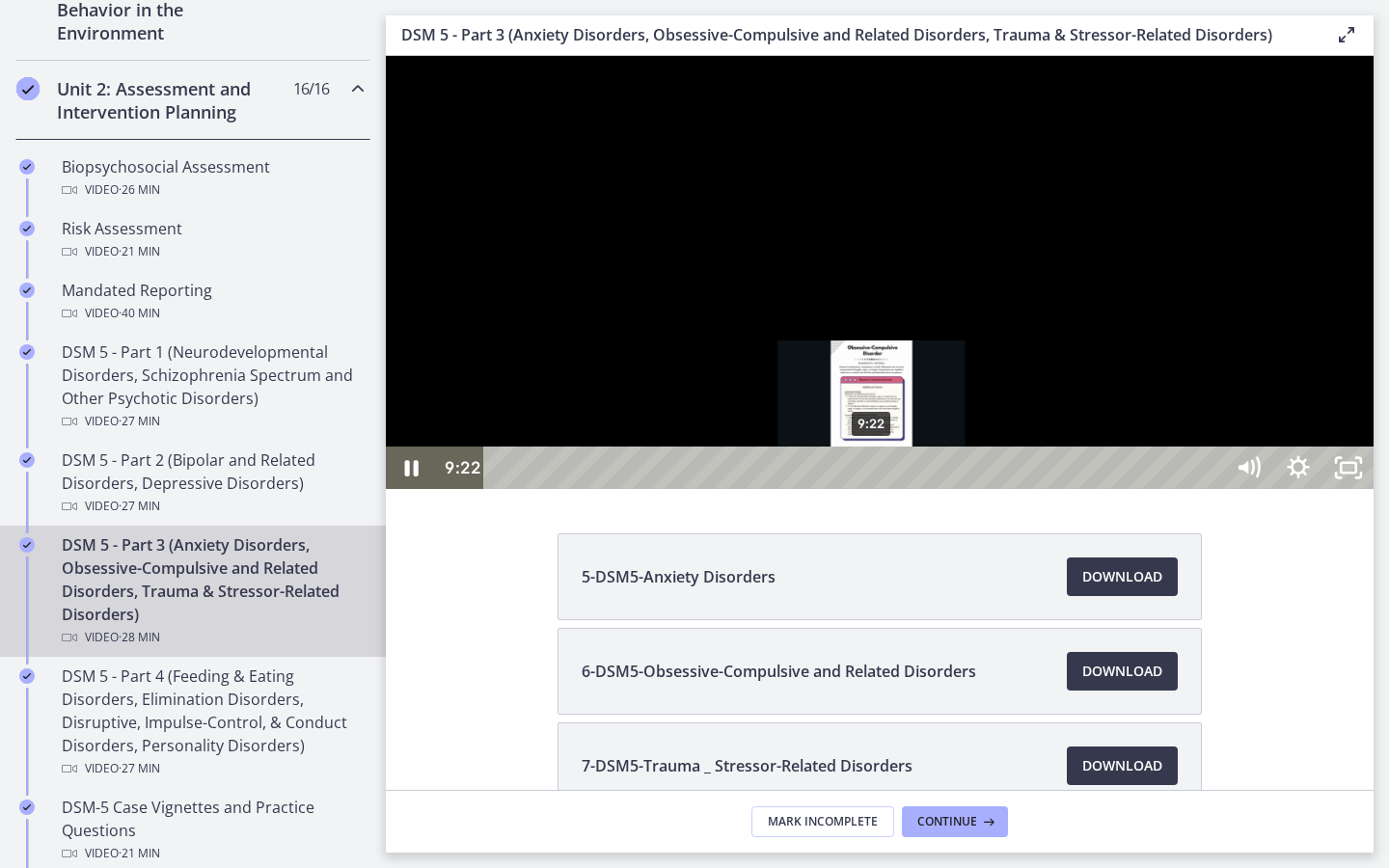 click on "9:22" at bounding box center [857, 468] 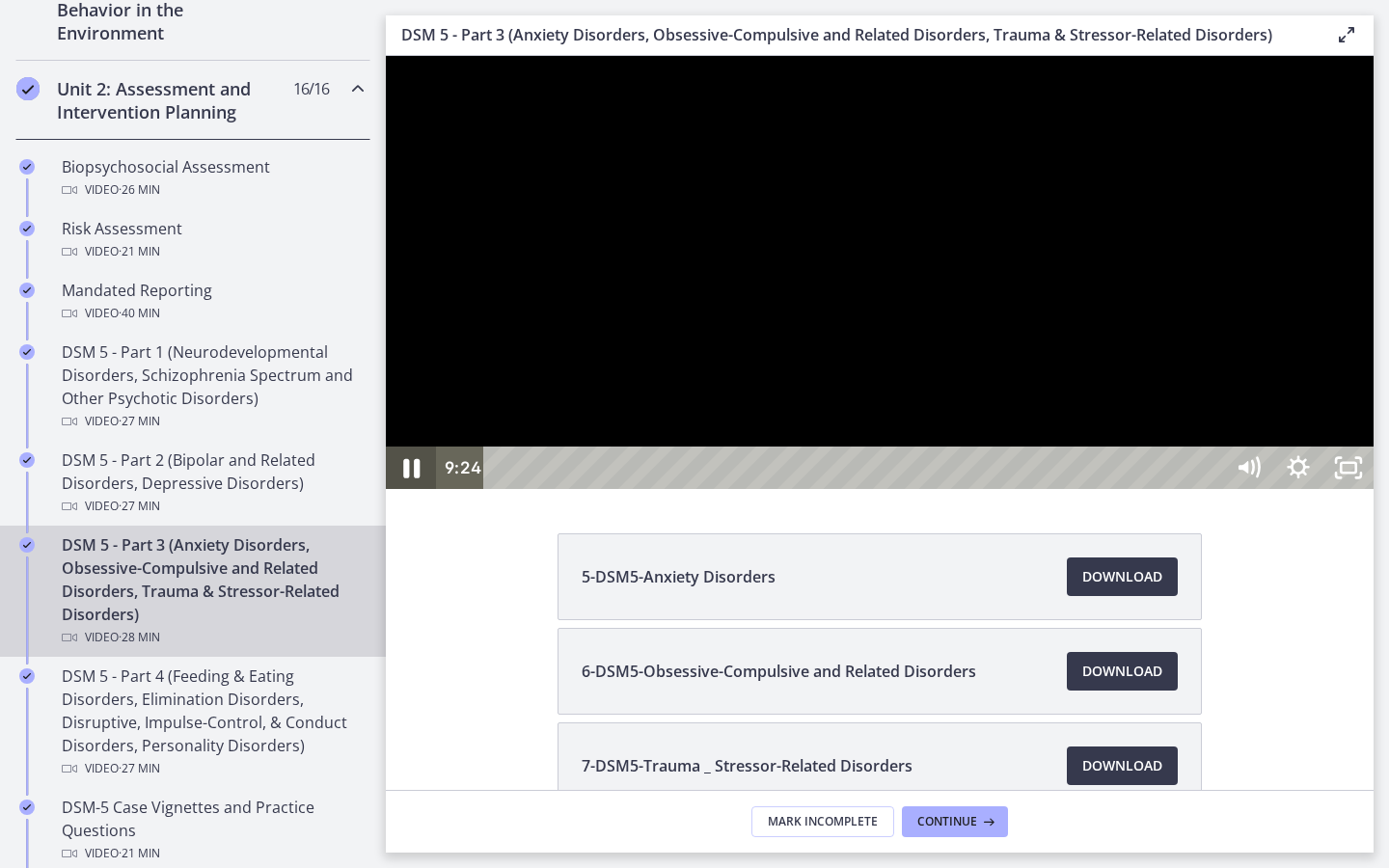 click 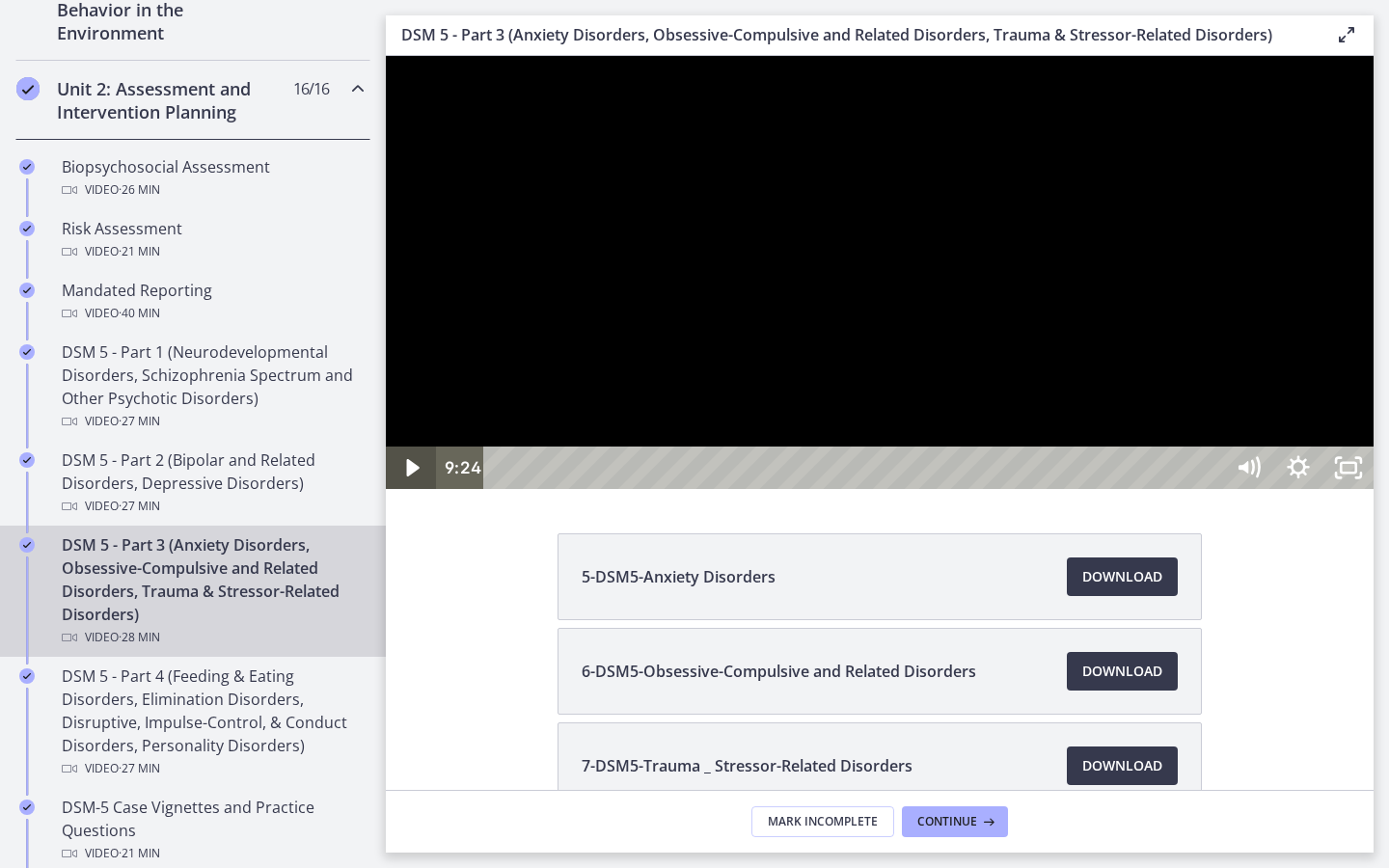 type 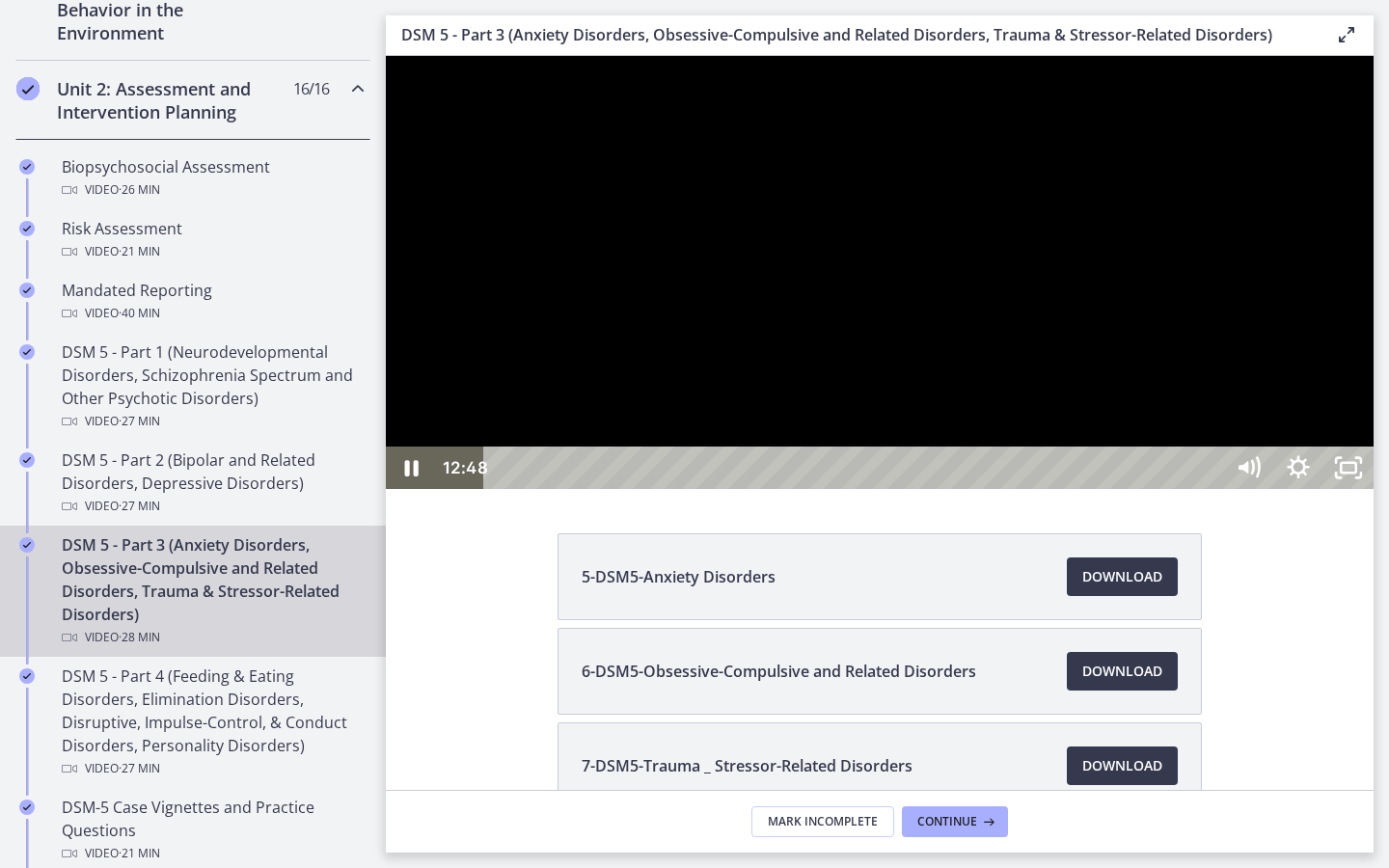 click at bounding box center [880, 272] 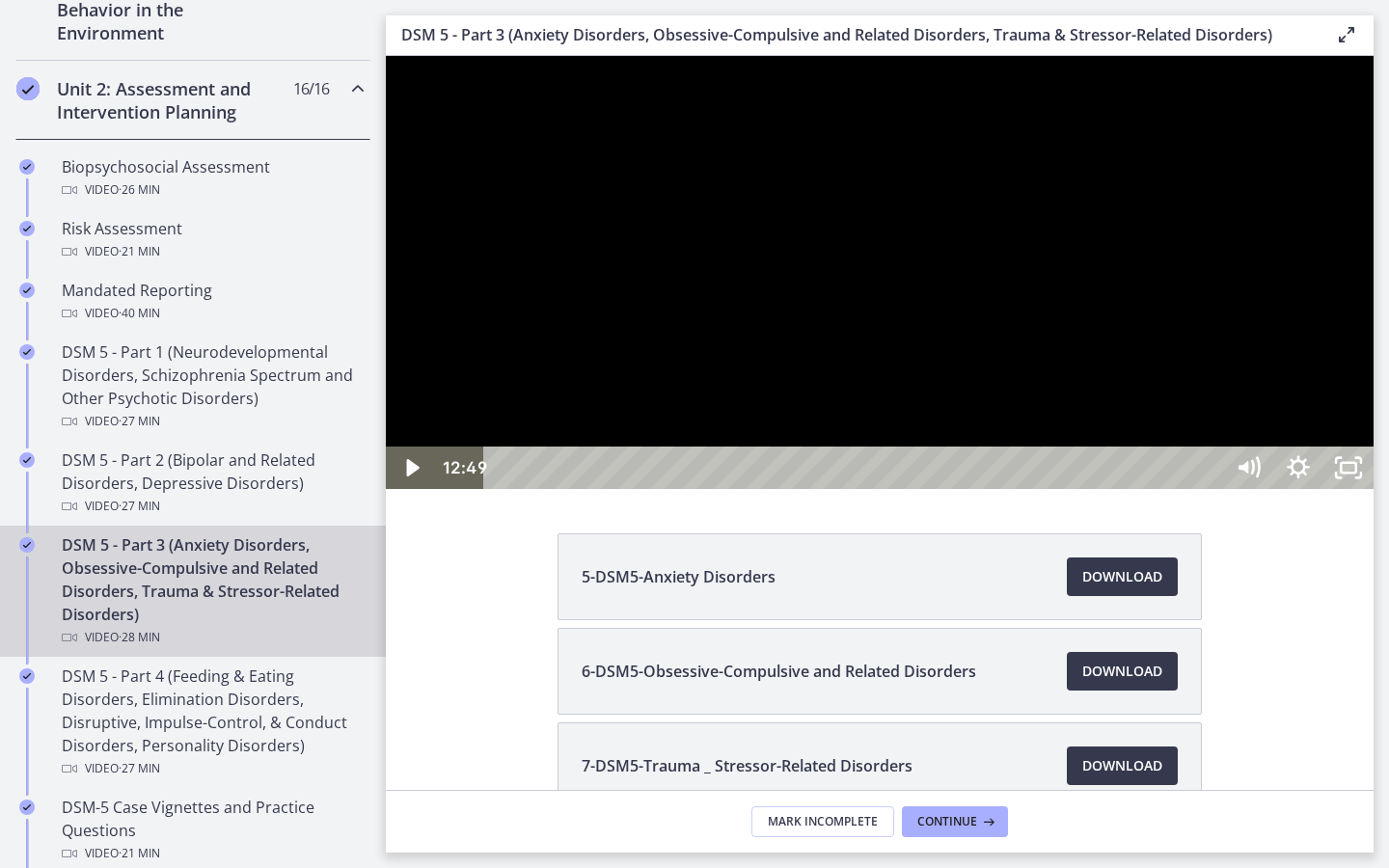 click at bounding box center (880, 272) 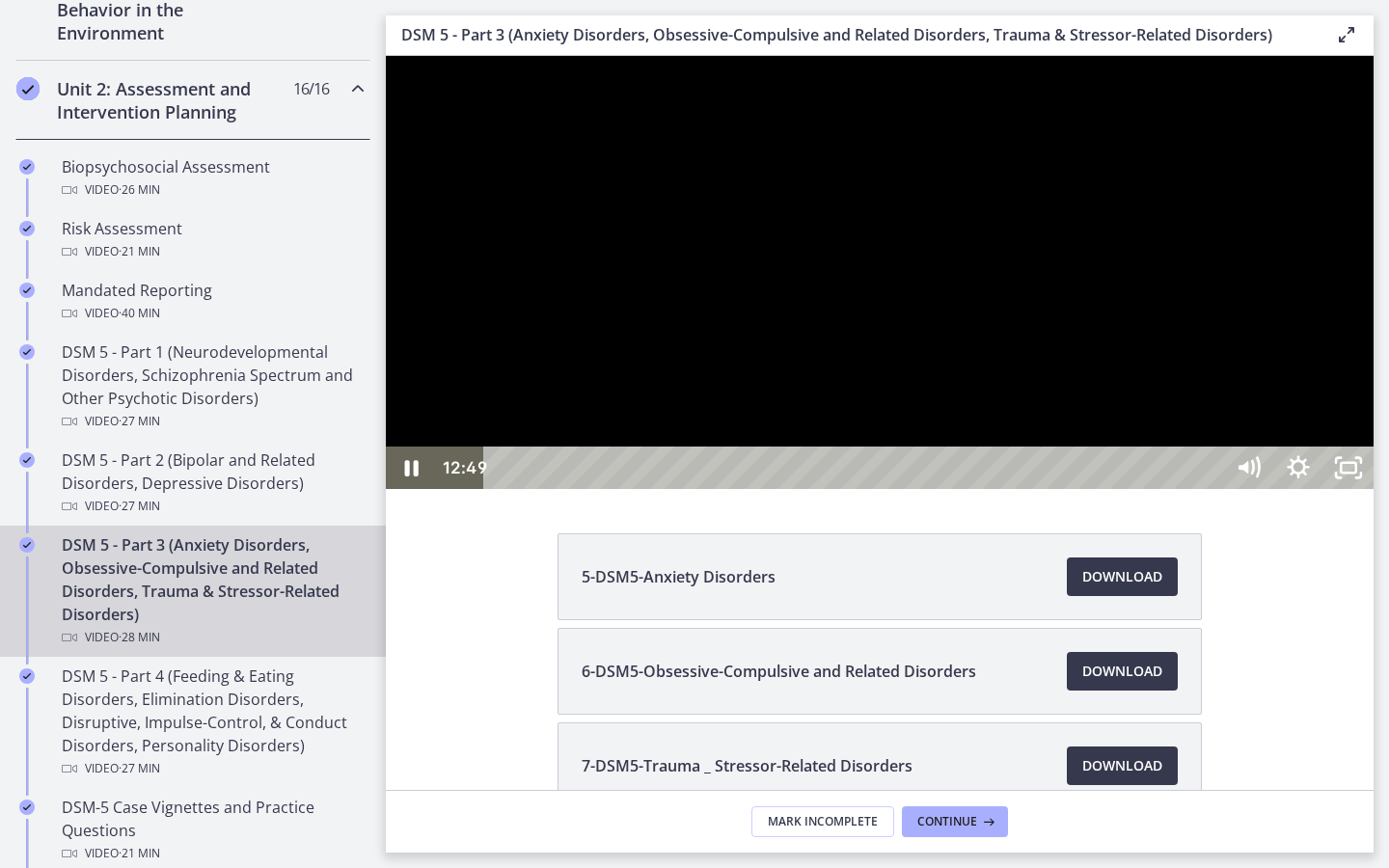 click at bounding box center (880, 272) 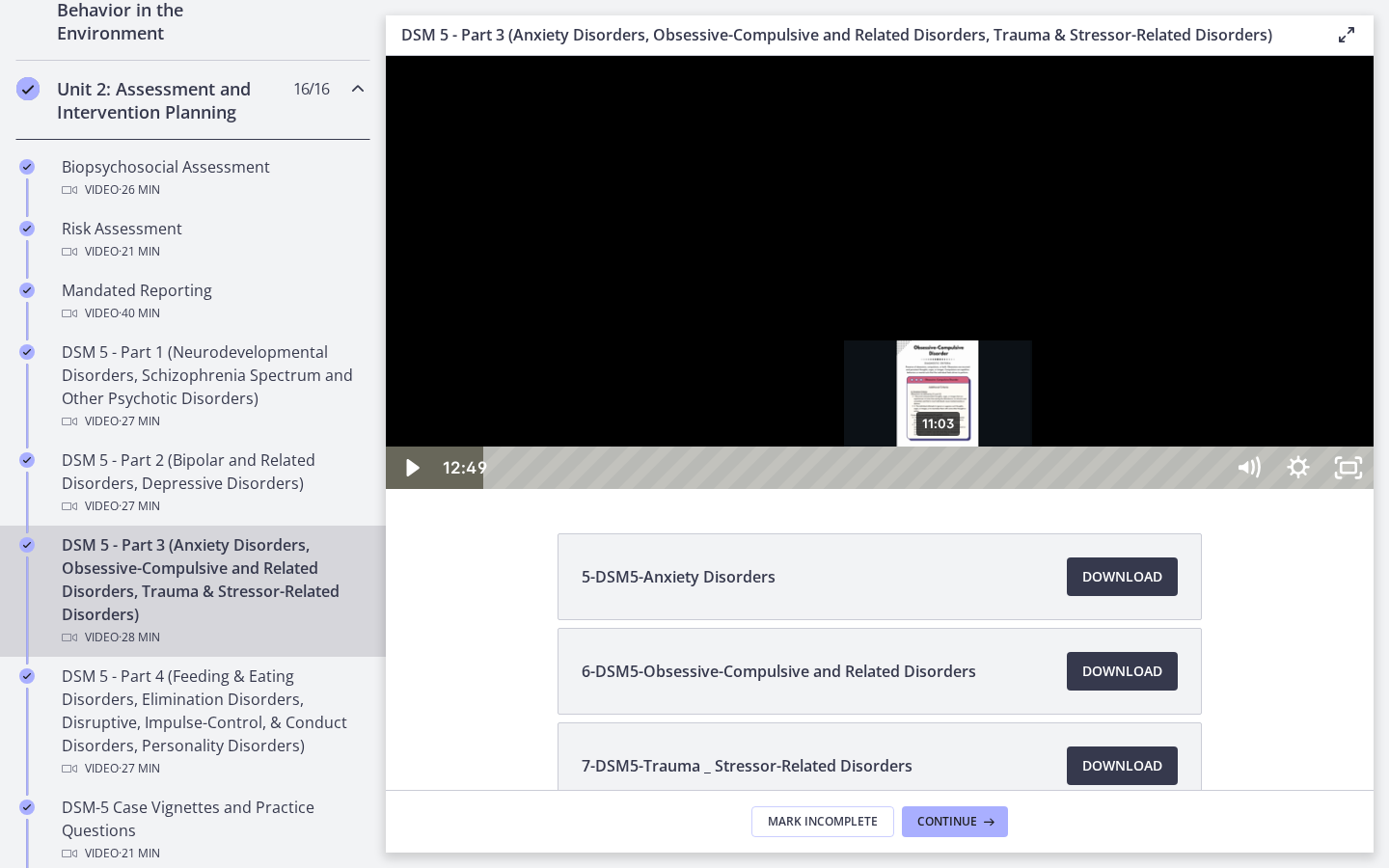 click on "11:03" at bounding box center [857, 468] 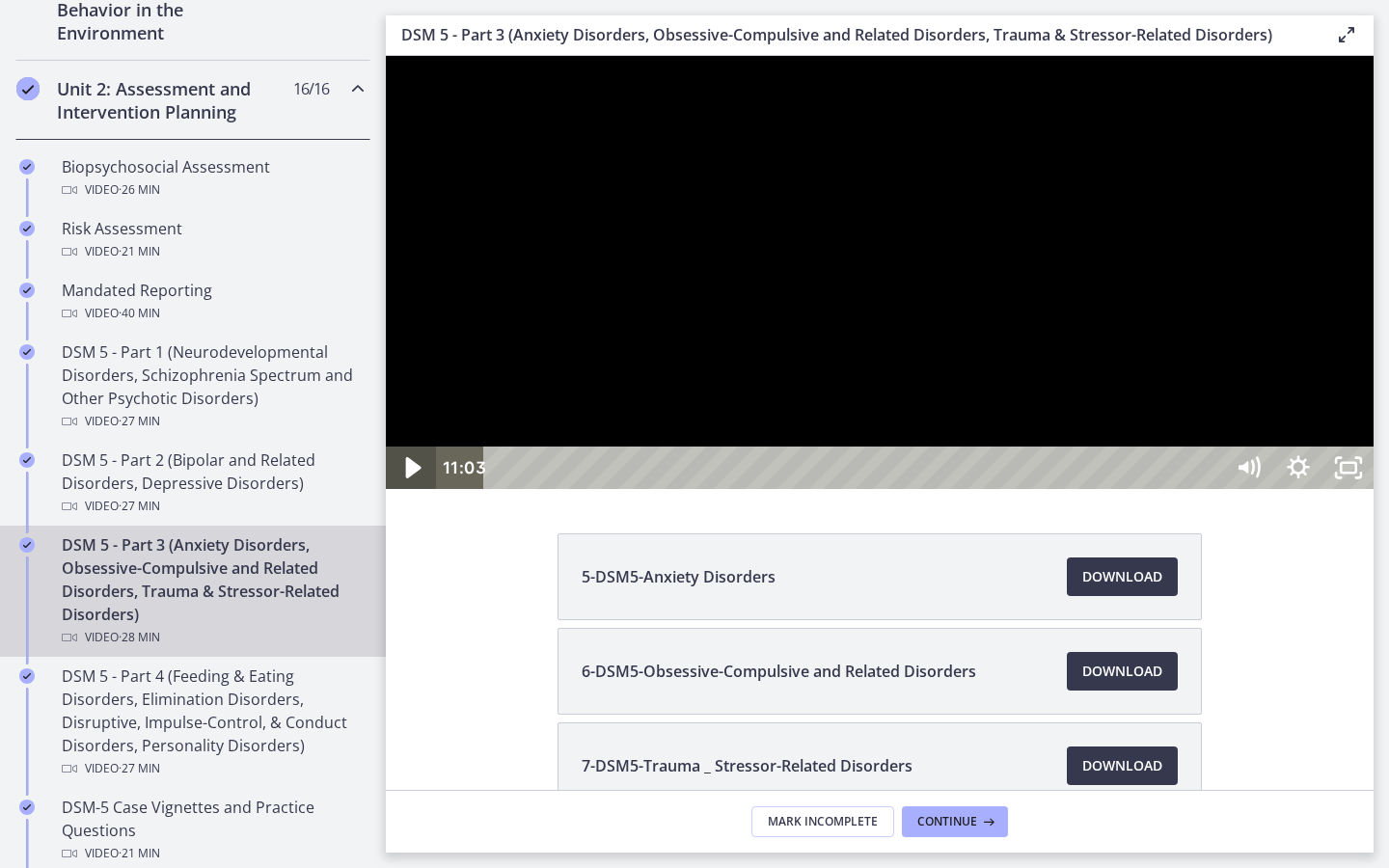 drag, startPoint x: 416, startPoint y: 907, endPoint x: 423, endPoint y: 897, distance: 12.206556 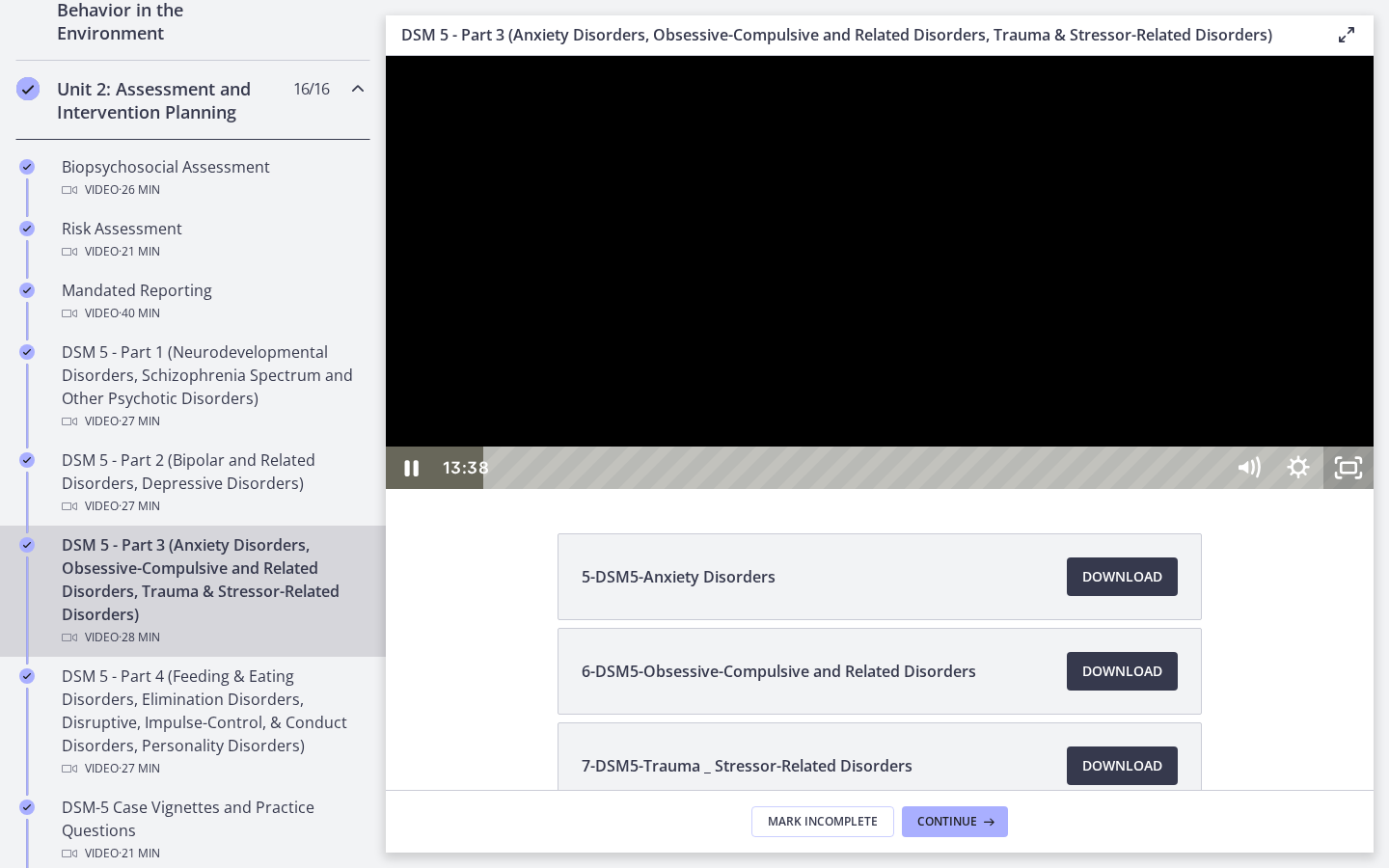 click 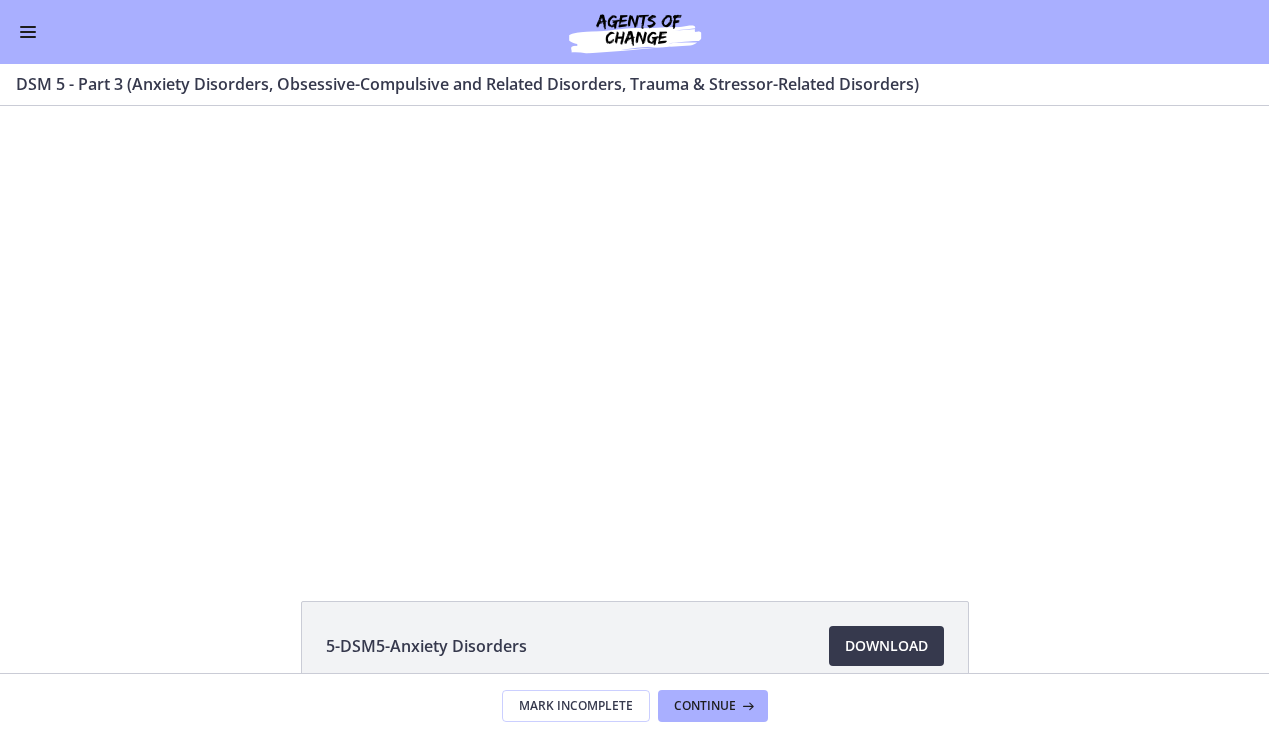 scroll, scrollTop: 633, scrollLeft: 0, axis: vertical 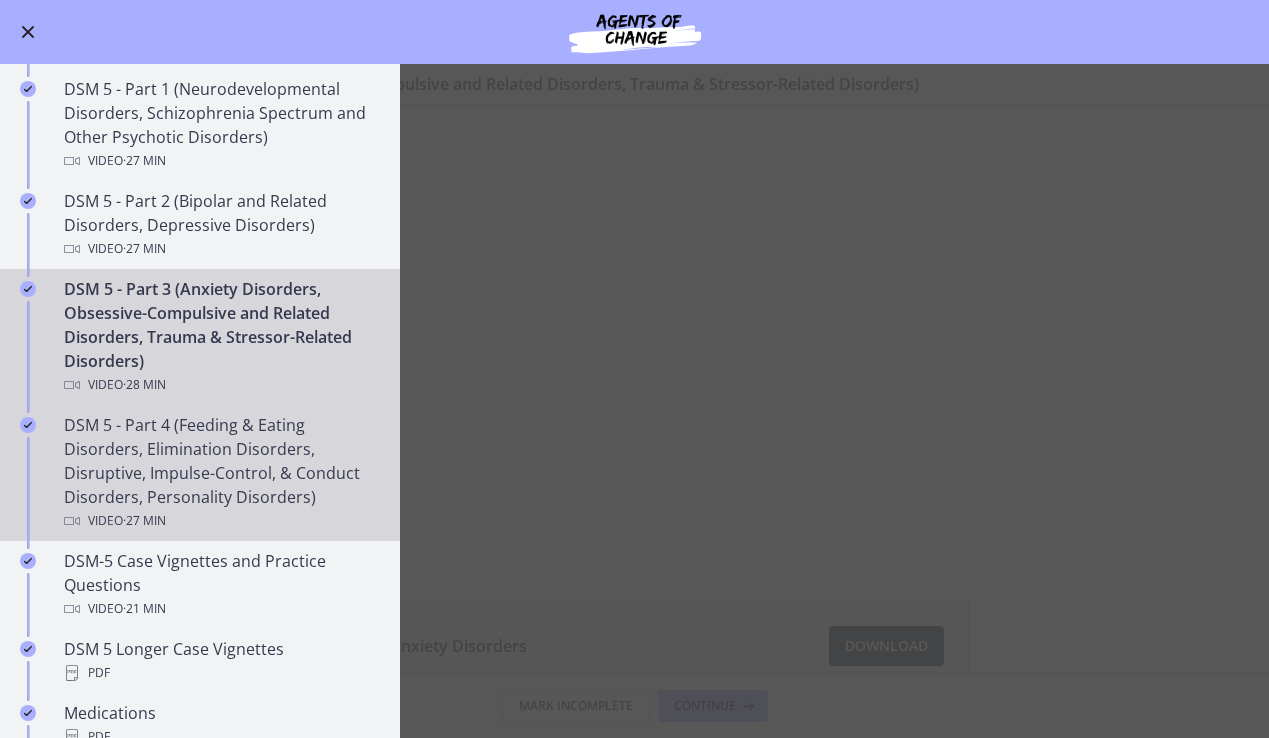 click on "DSM 5 - Part 4 (Feeding & Eating Disorders, Elimination Disorders, Disruptive, Impulse-Control, & Conduct Disorders, Personality Disorders)
Video
·  27 min" at bounding box center [220, 473] 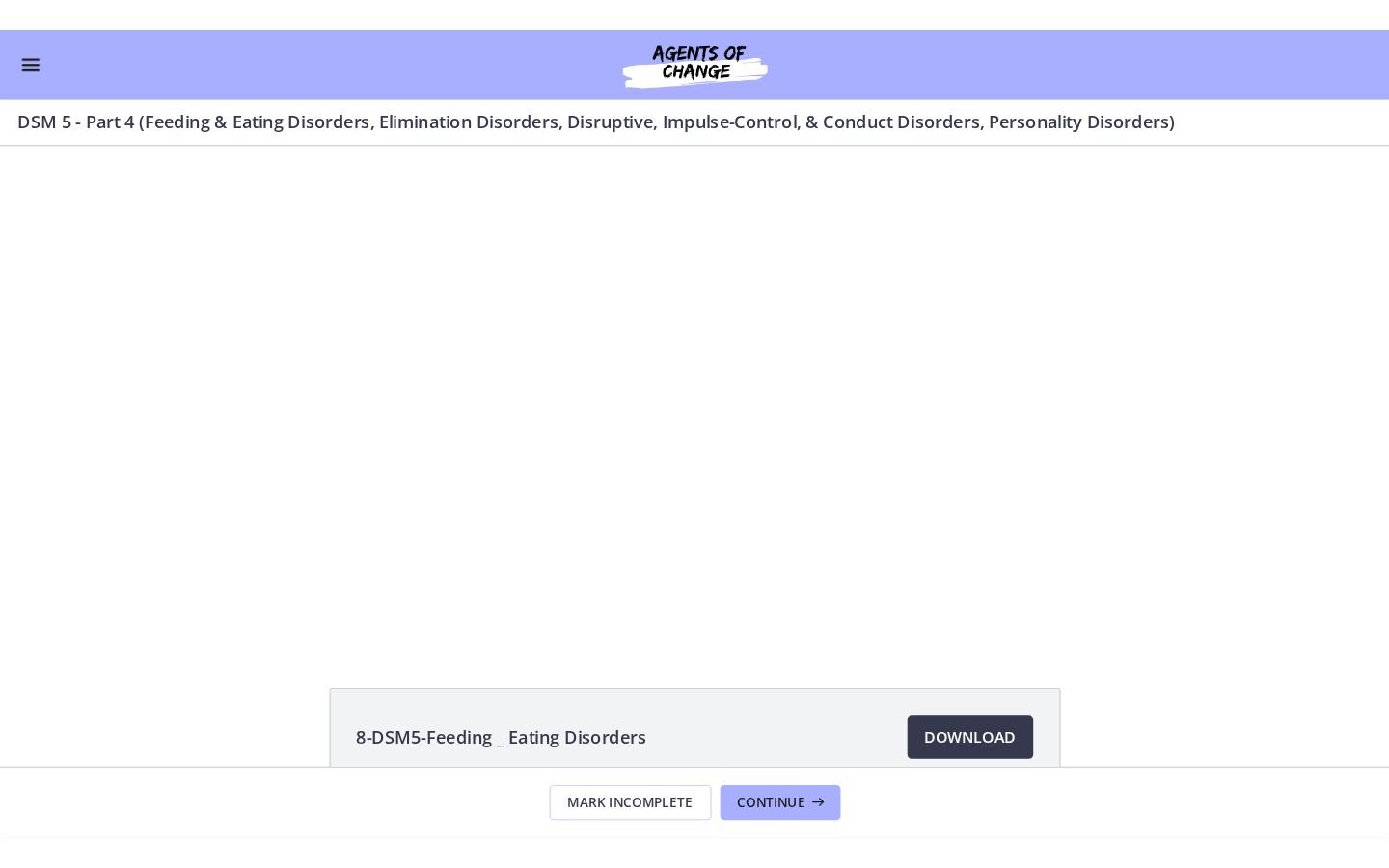 scroll, scrollTop: 0, scrollLeft: 0, axis: both 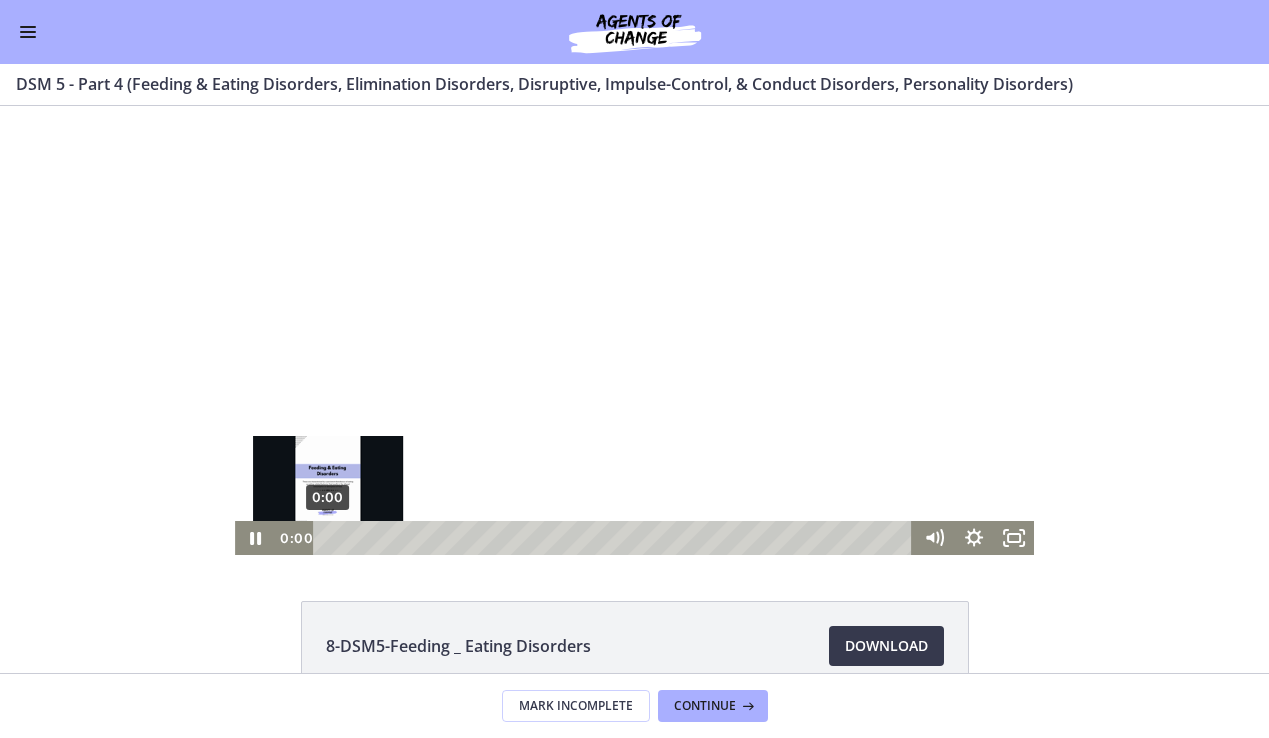 click on "0:00" at bounding box center [615, 538] 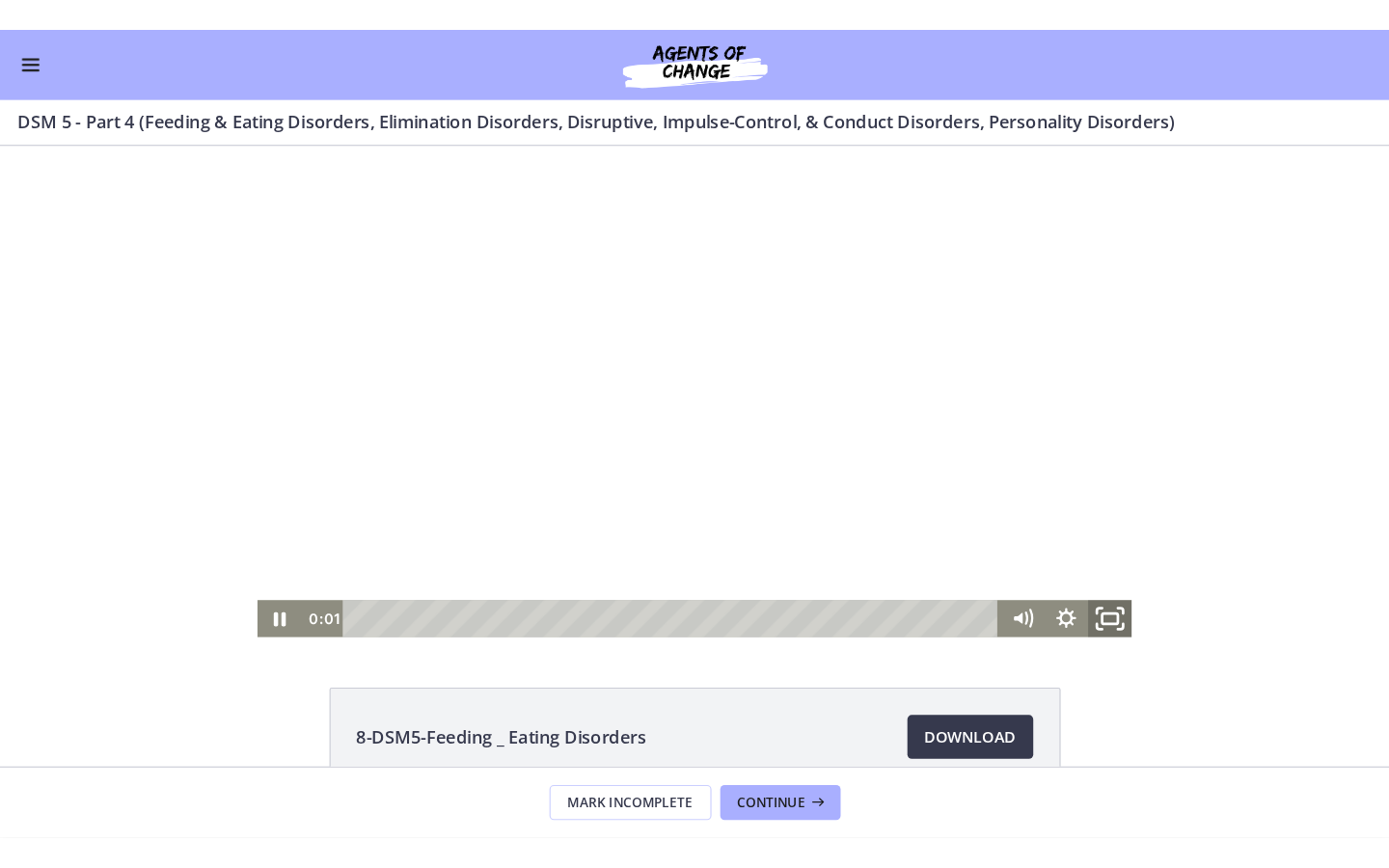 click 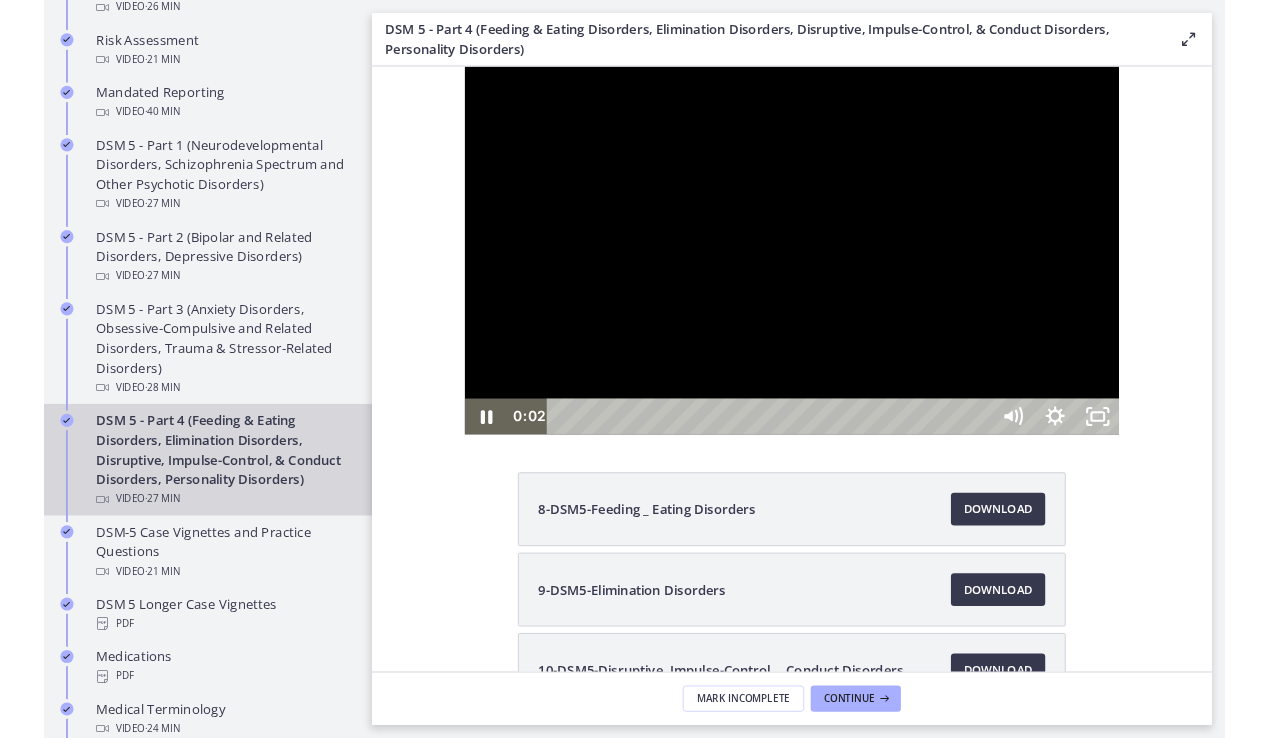 scroll, scrollTop: 829, scrollLeft: 0, axis: vertical 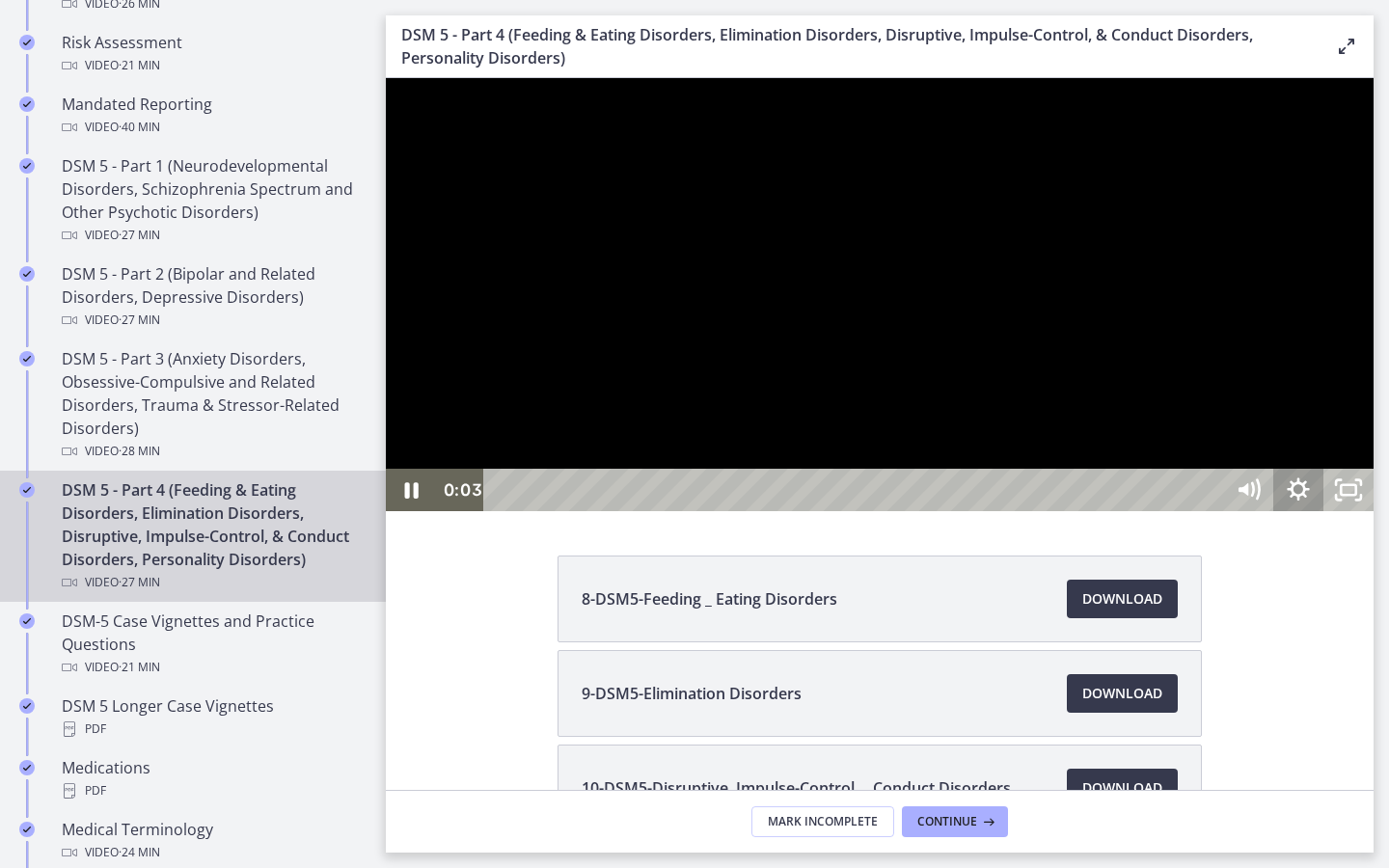 click 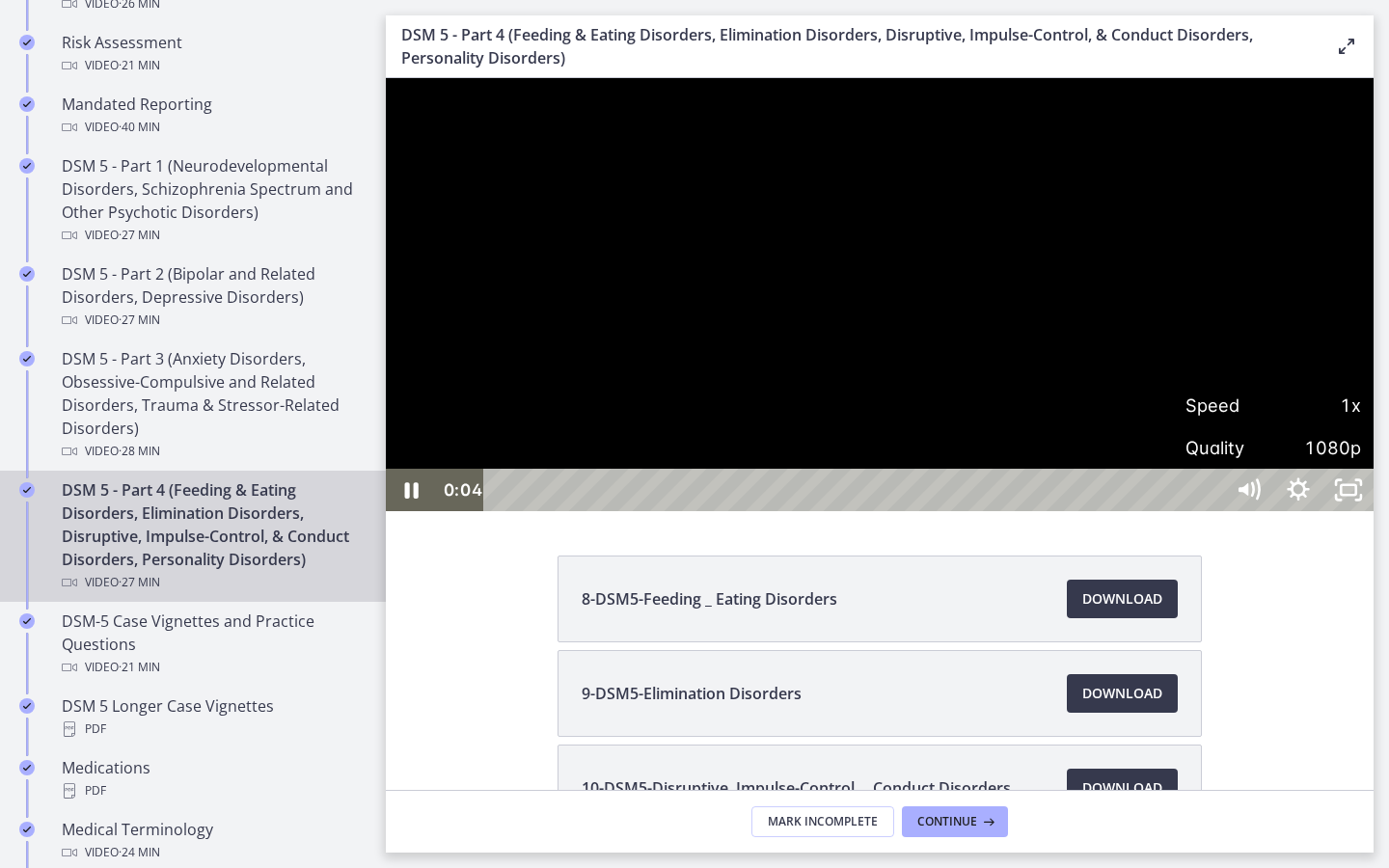 click on "1x" at bounding box center (1317, 405) 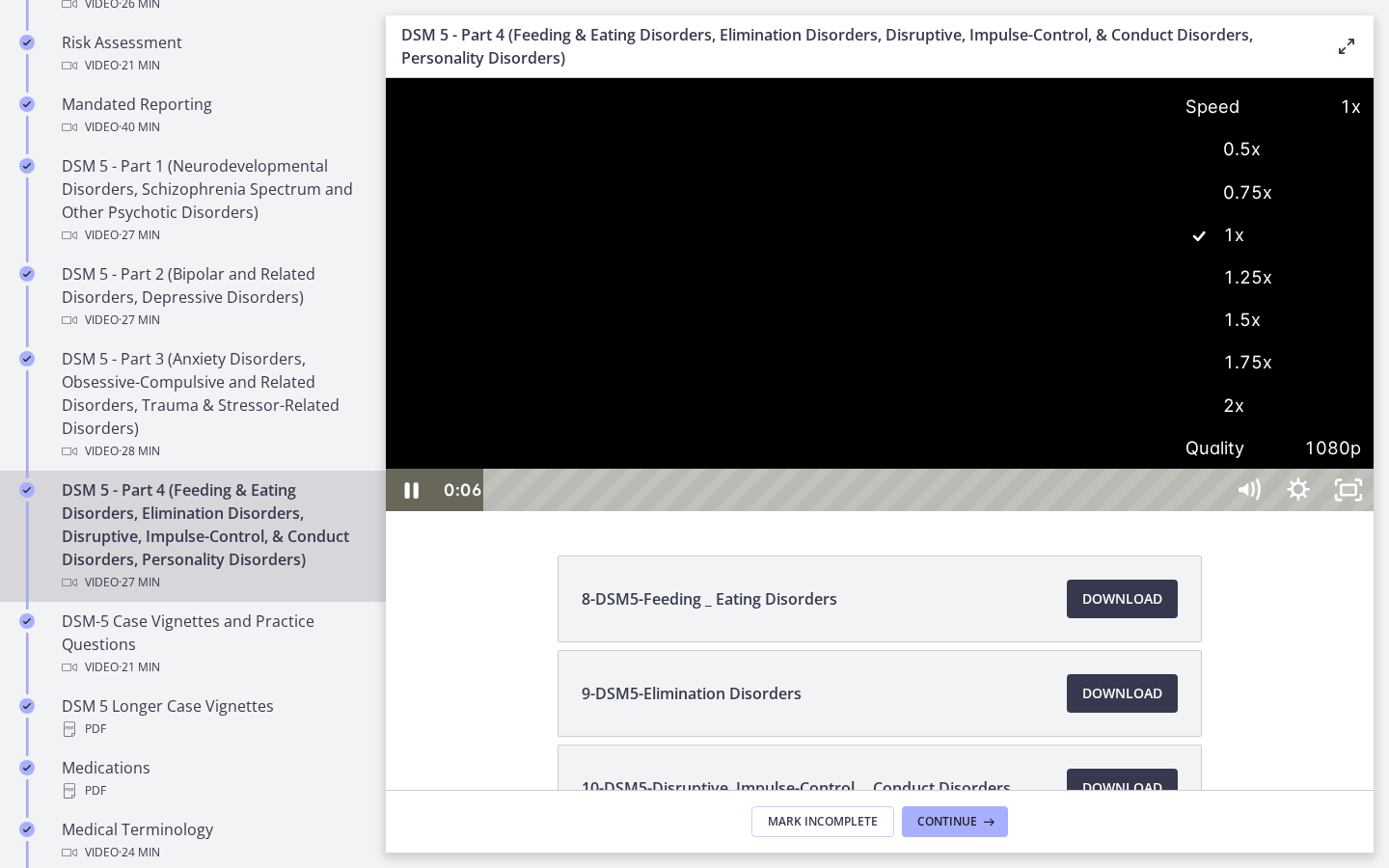 click on "1.5x" at bounding box center [1273, 320] 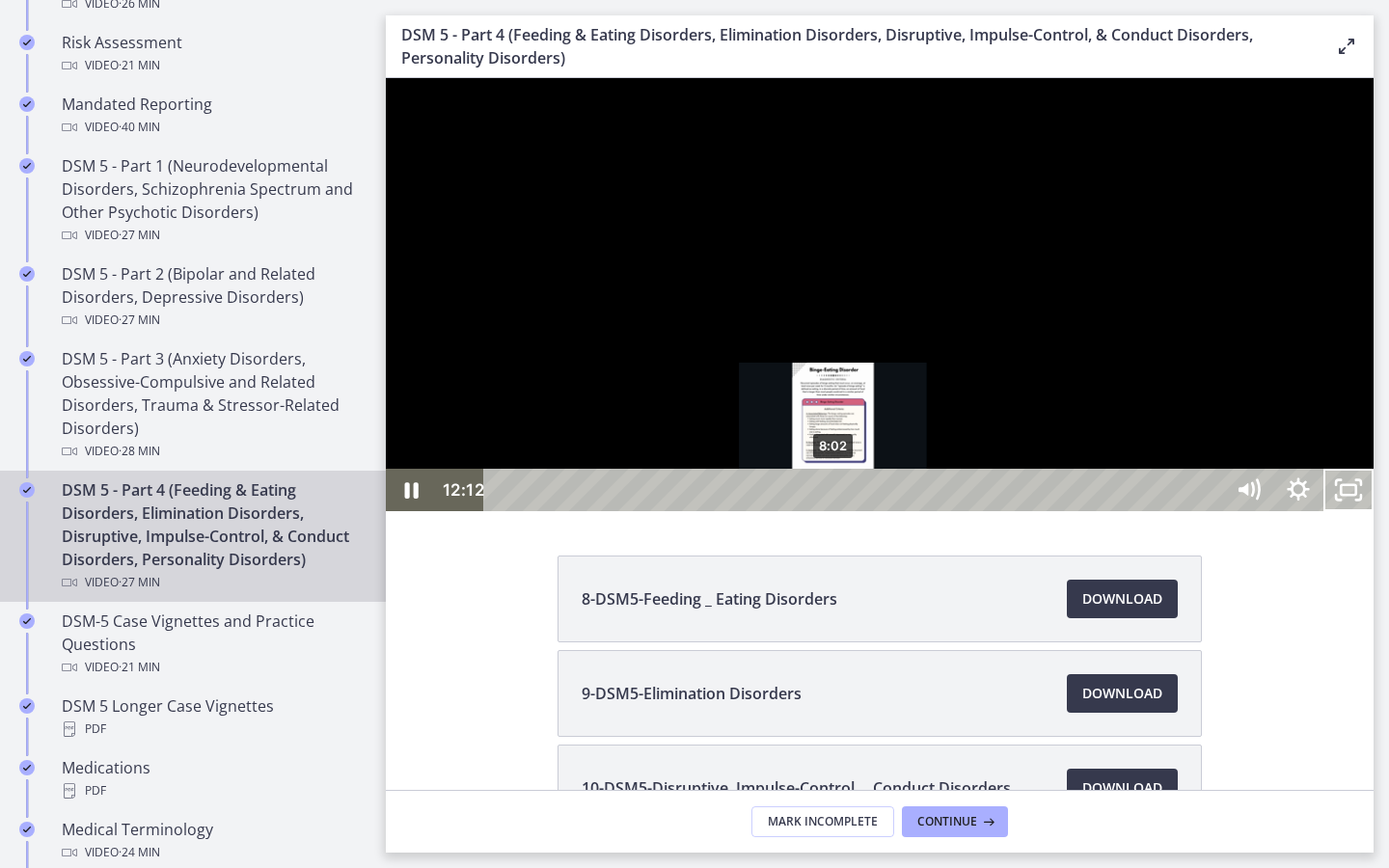 click on "8:02" at bounding box center (857, 490) 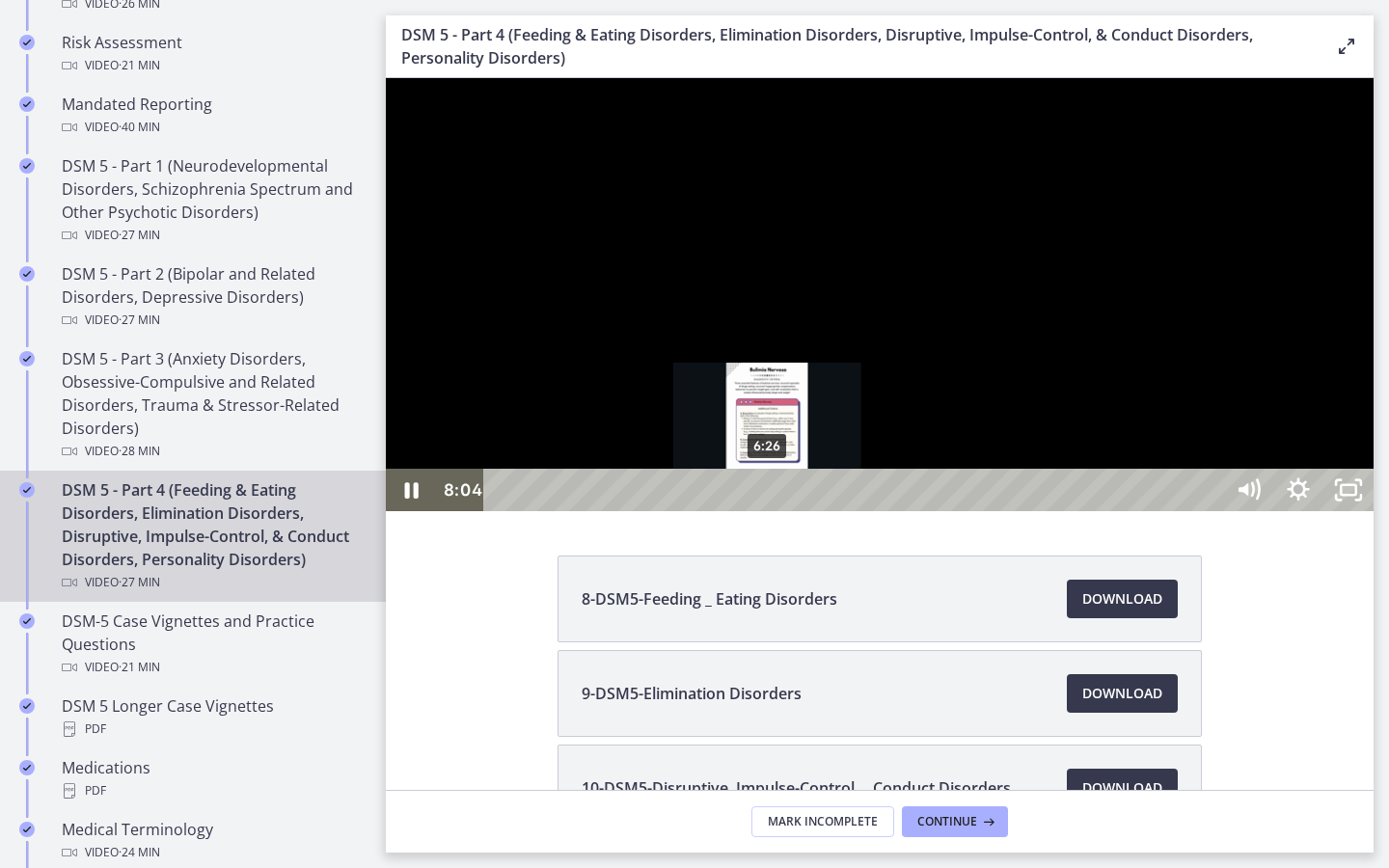 click on "6:26" at bounding box center (857, 490) 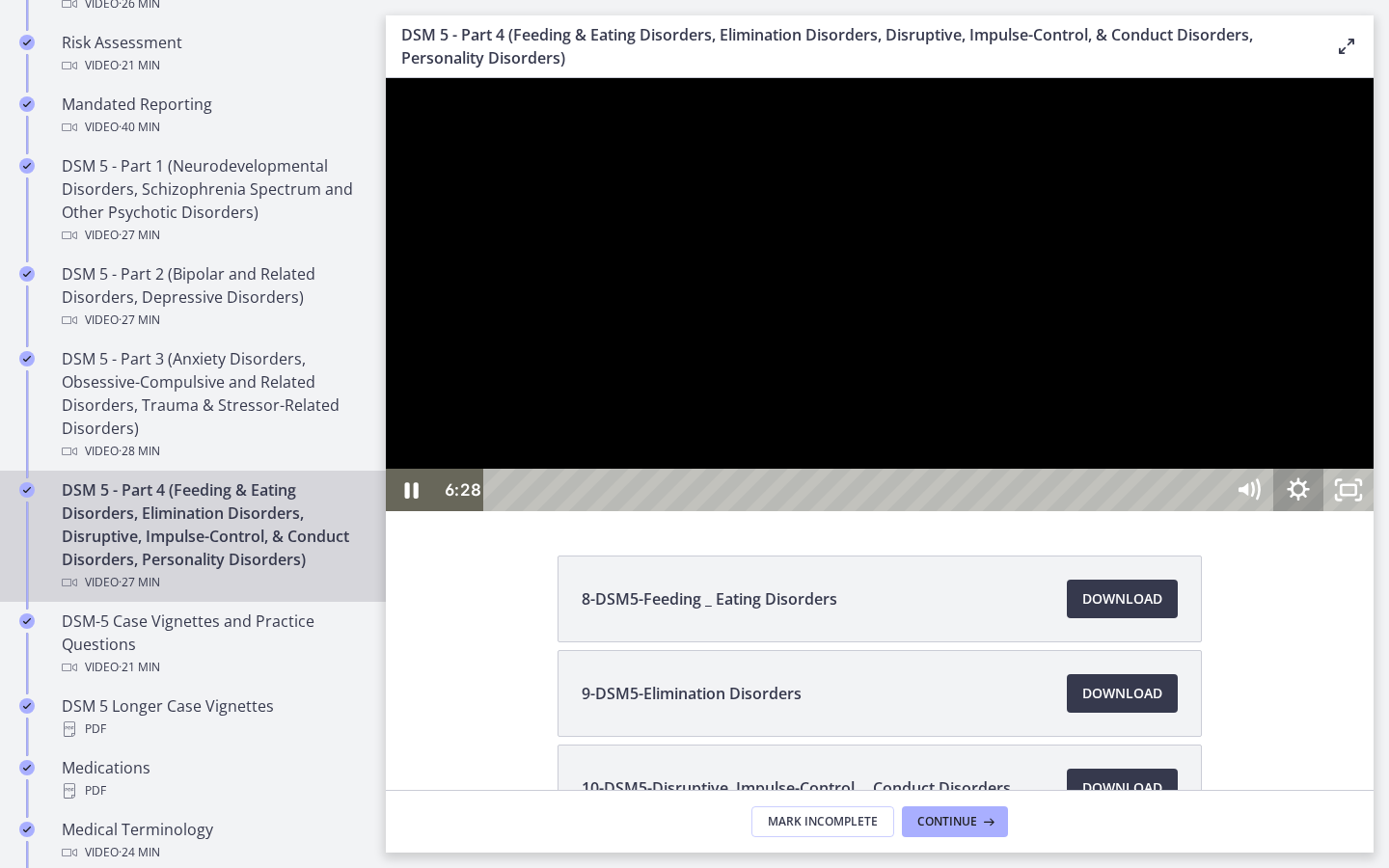click 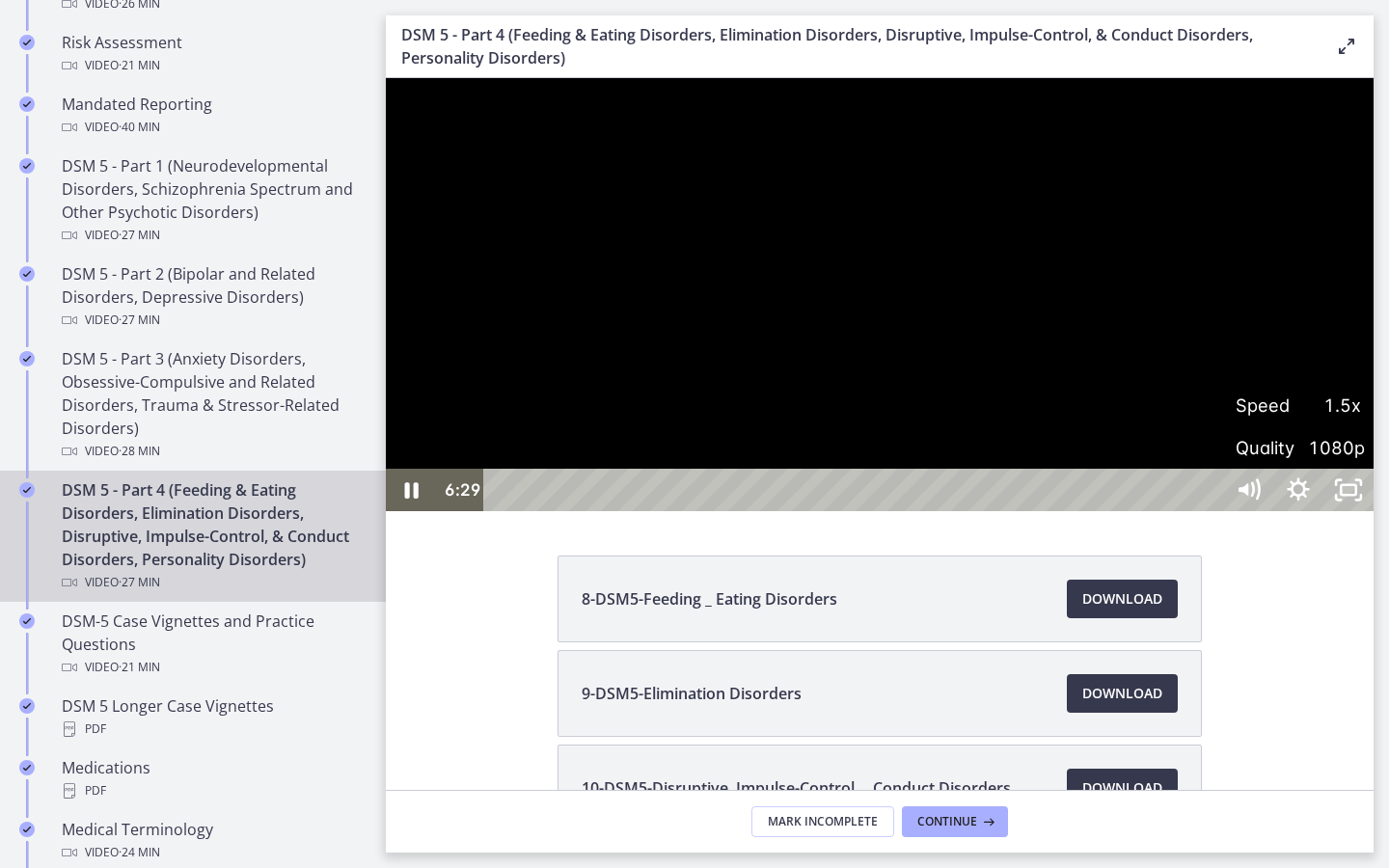 click on "Speed" at bounding box center [1266, 405] 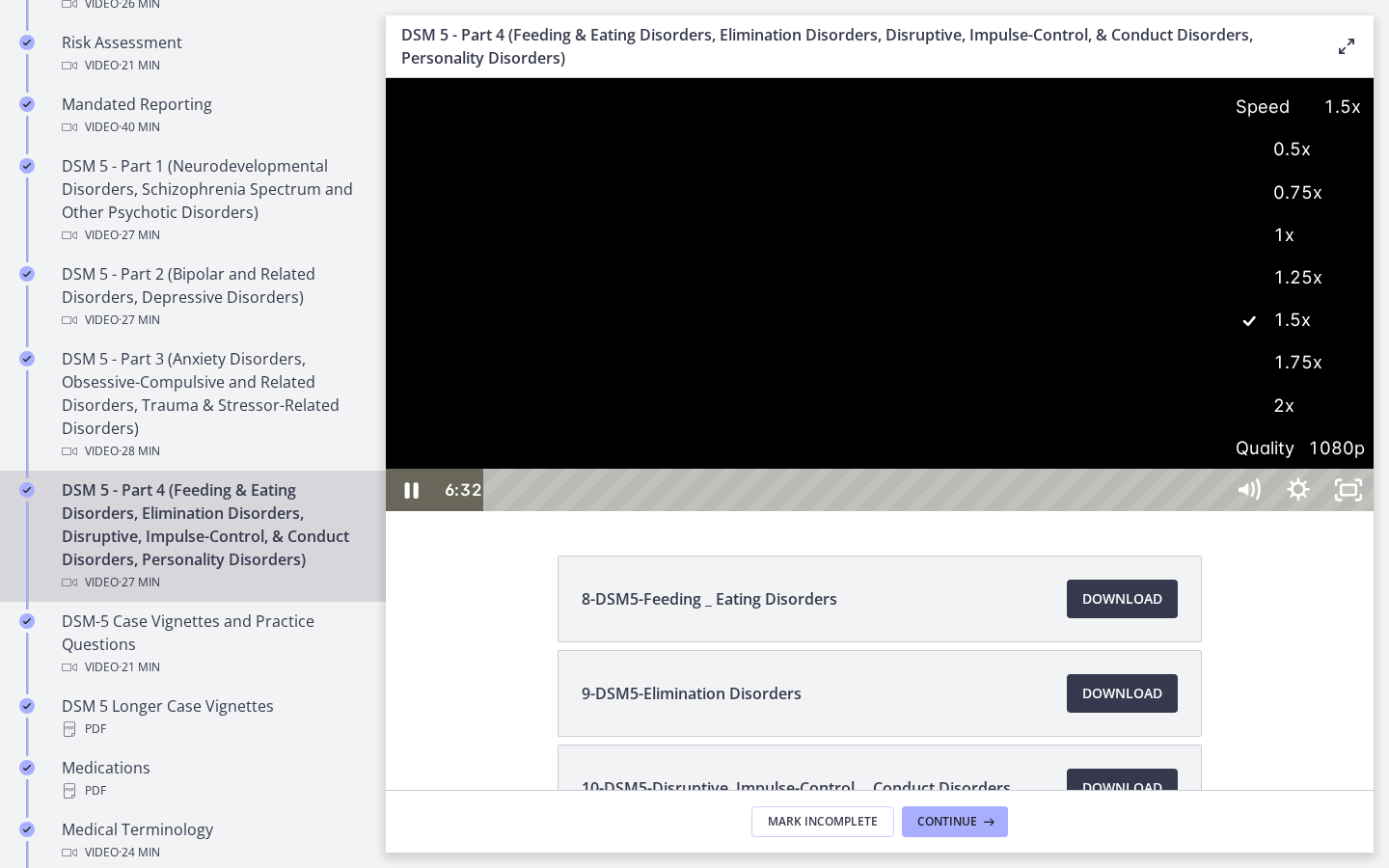 click on "1.25x" at bounding box center (1298, 278) 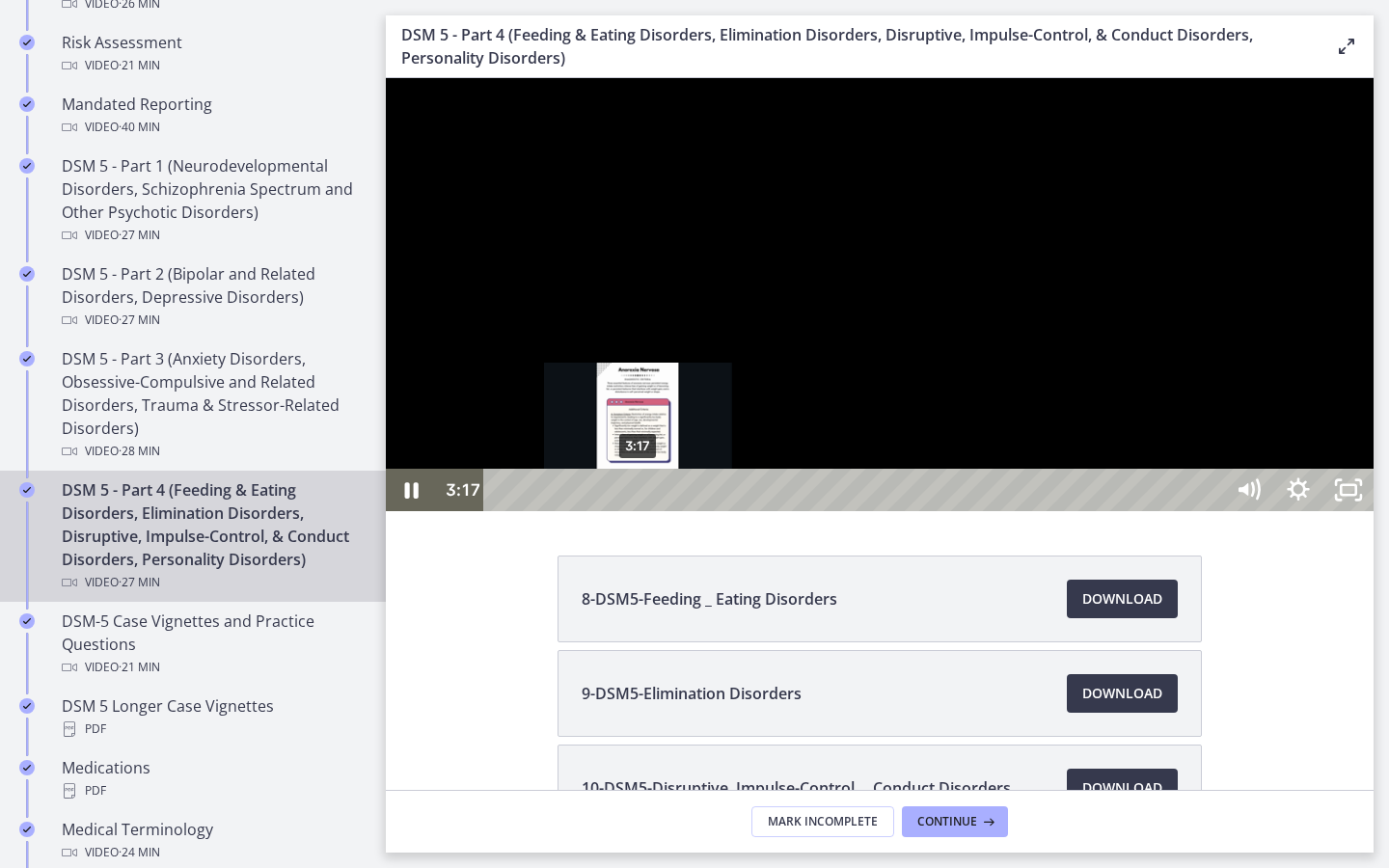 click on "3:17" at bounding box center (857, 490) 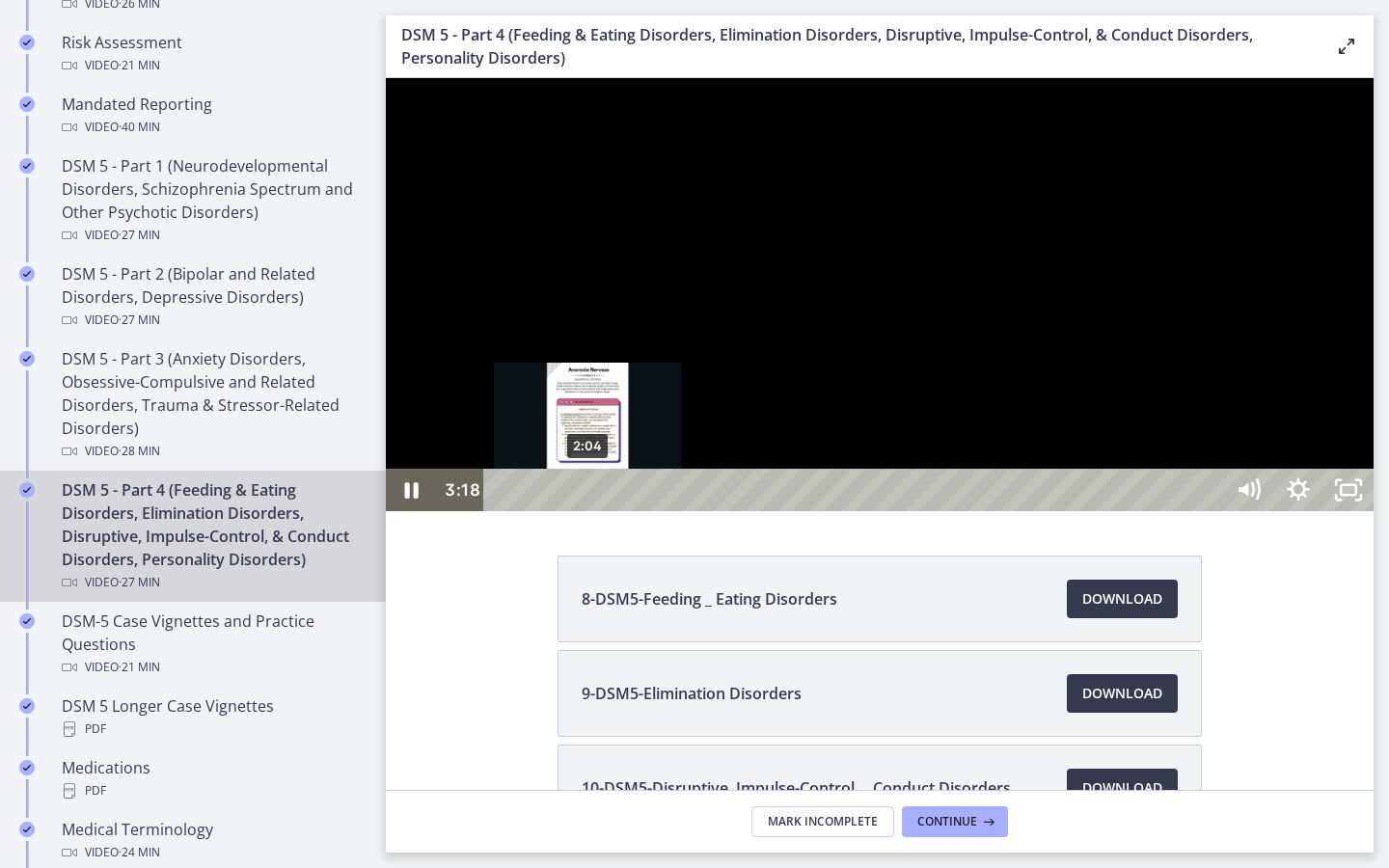click on "2:04" at bounding box center [857, 490] 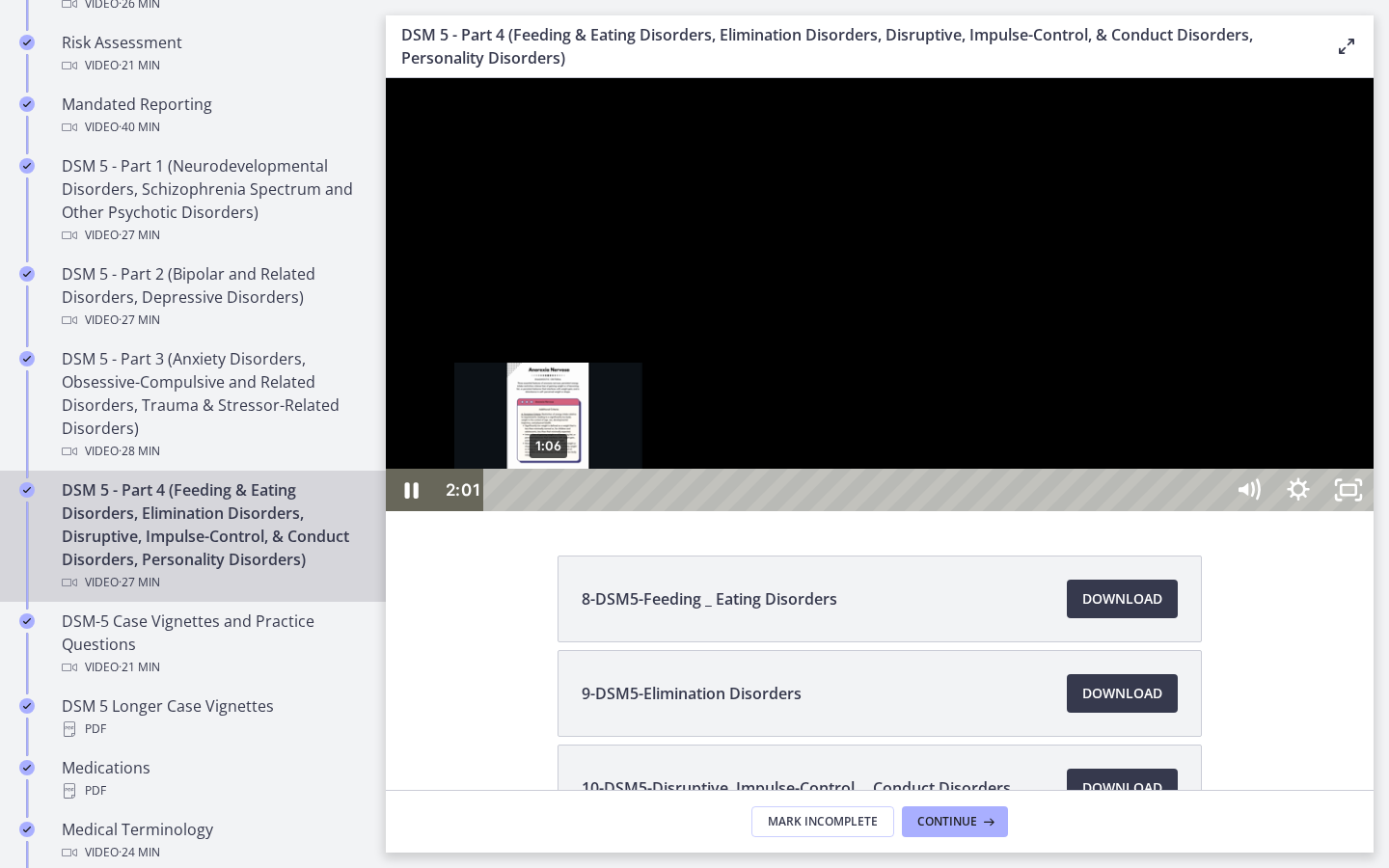 click on "1:06" at bounding box center [857, 490] 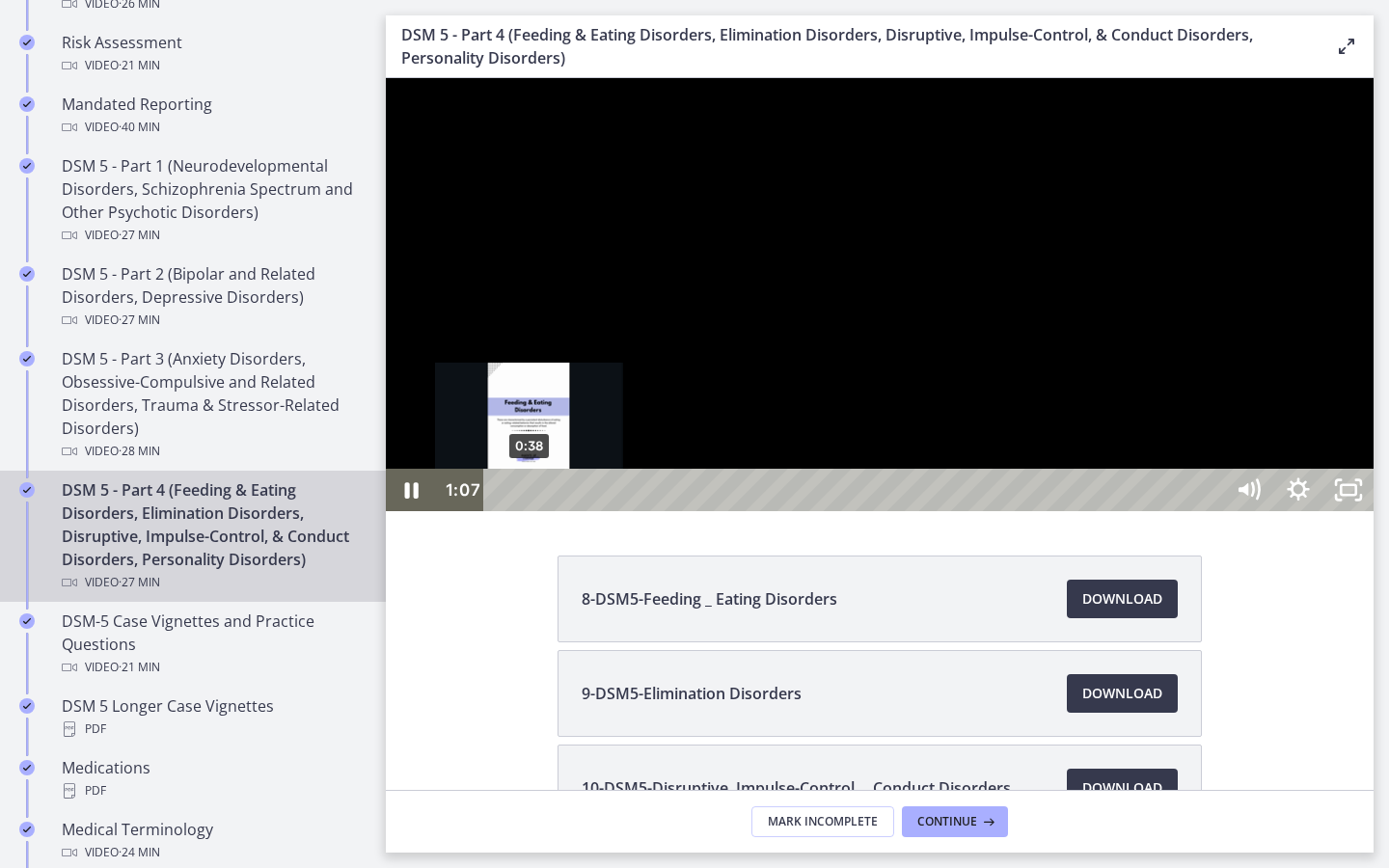 click on "0:38" at bounding box center [857, 490] 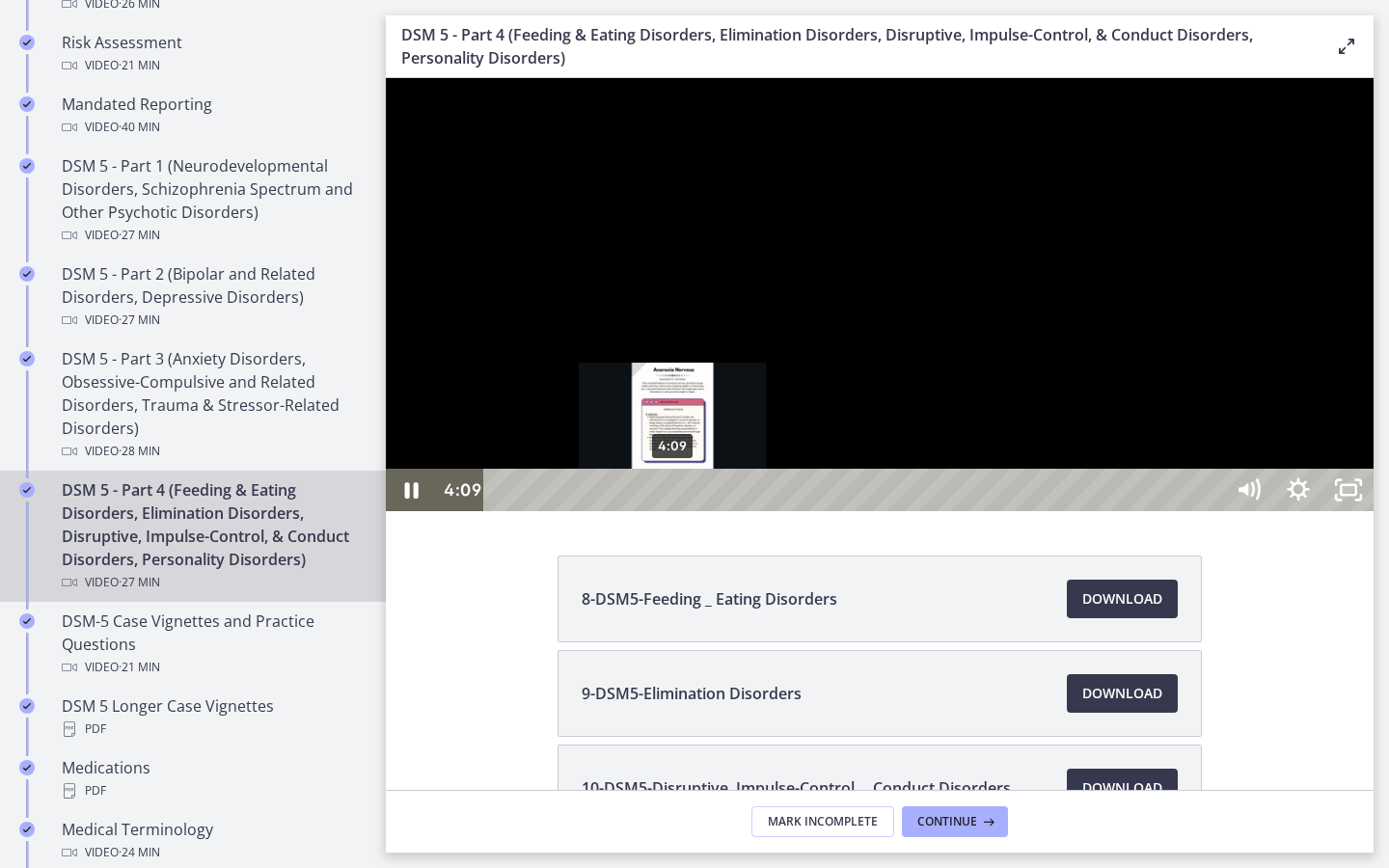 click on "4:09" at bounding box center (857, 490) 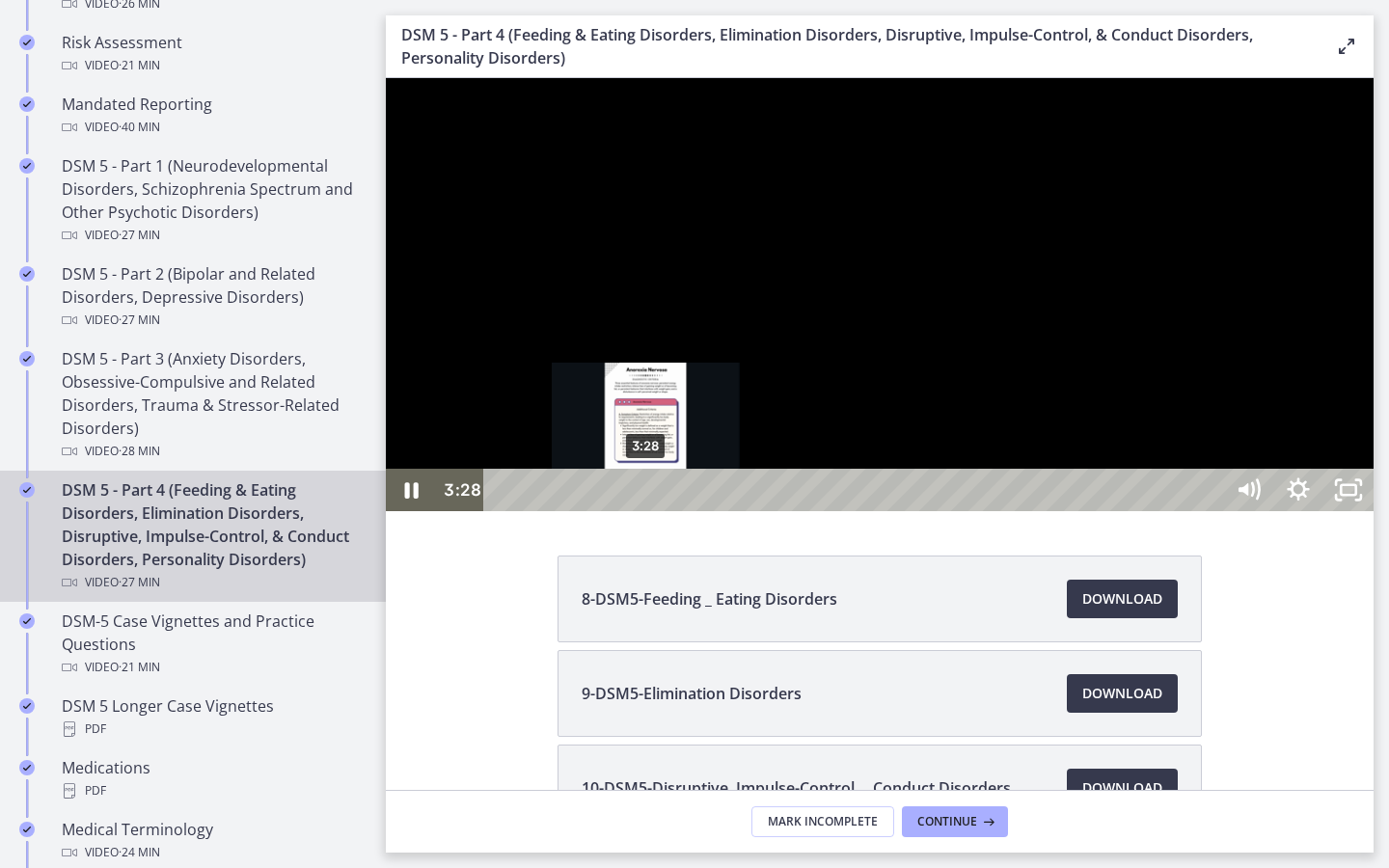 click on "3:28" at bounding box center (857, 490) 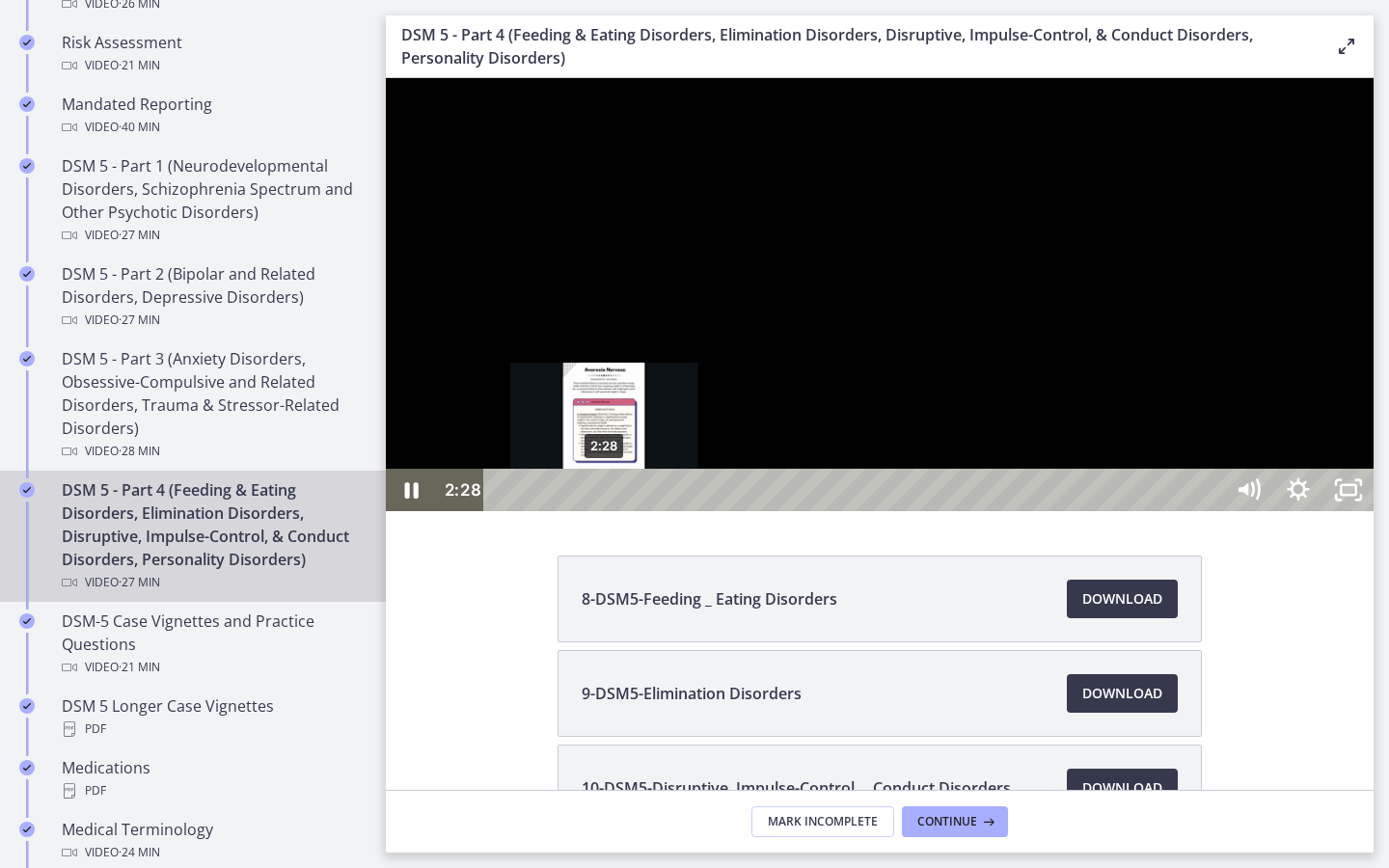 click on "2:28" at bounding box center [857, 490] 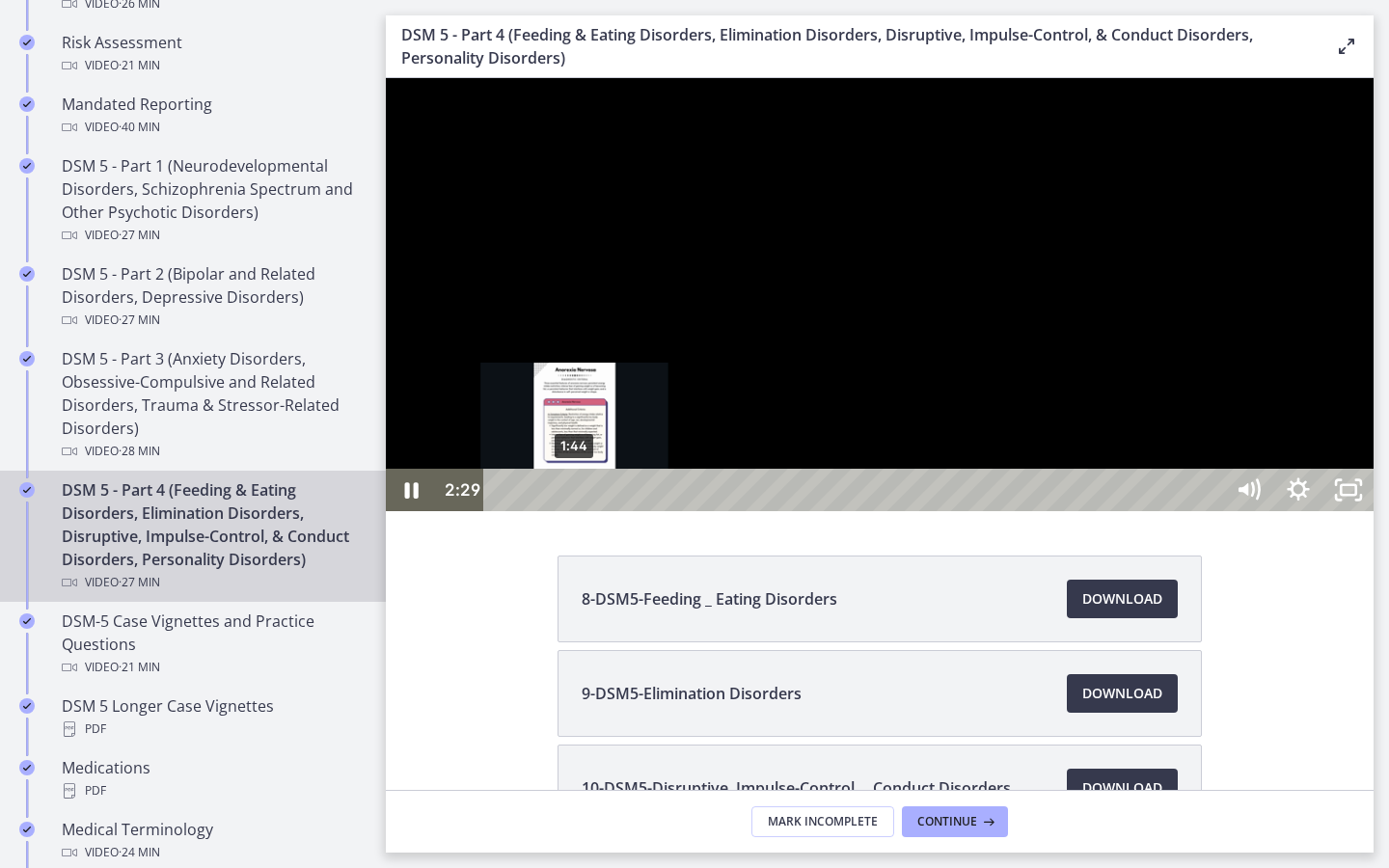 click on "1:44" at bounding box center (857, 490) 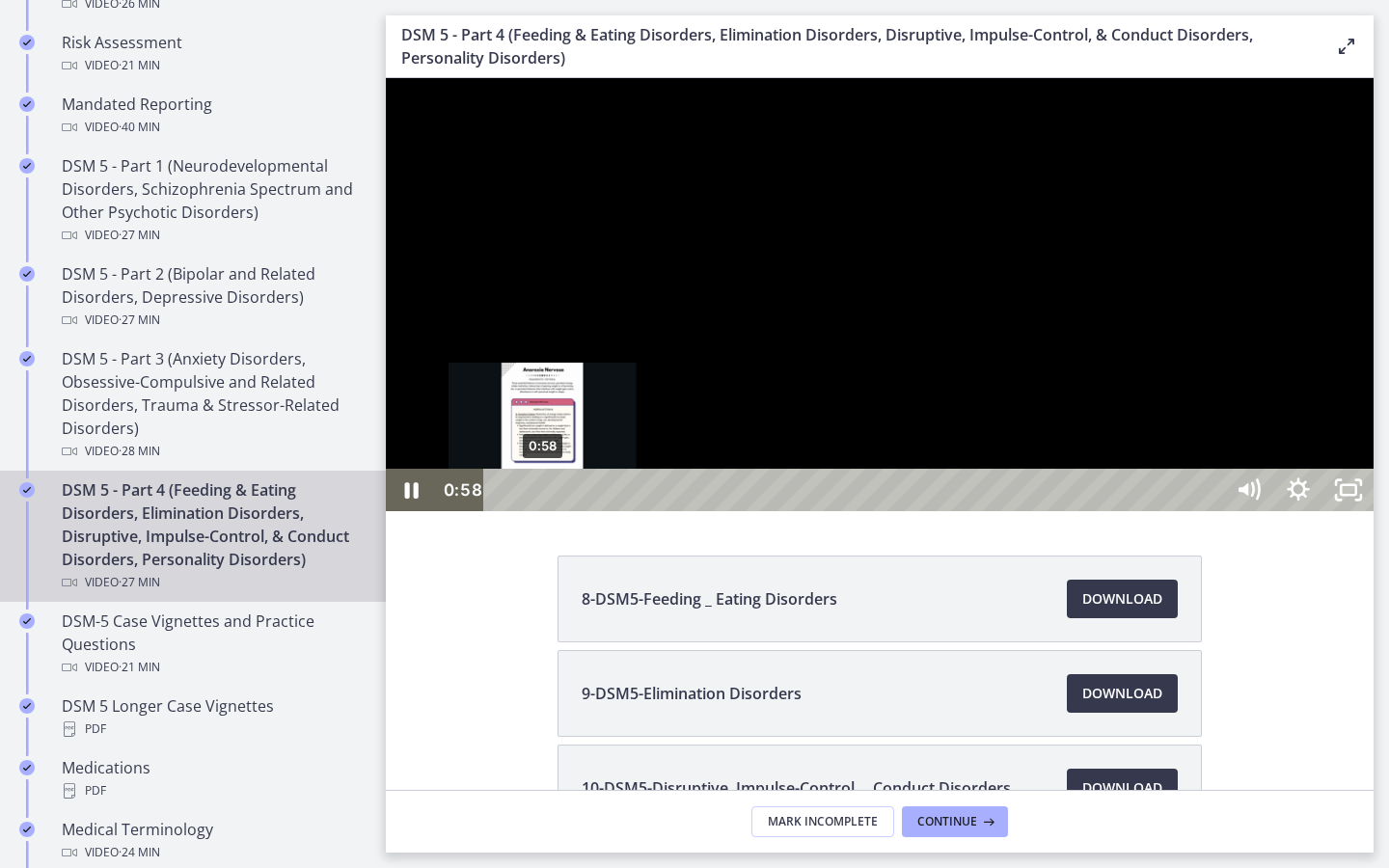 click on "0:58" at bounding box center (857, 490) 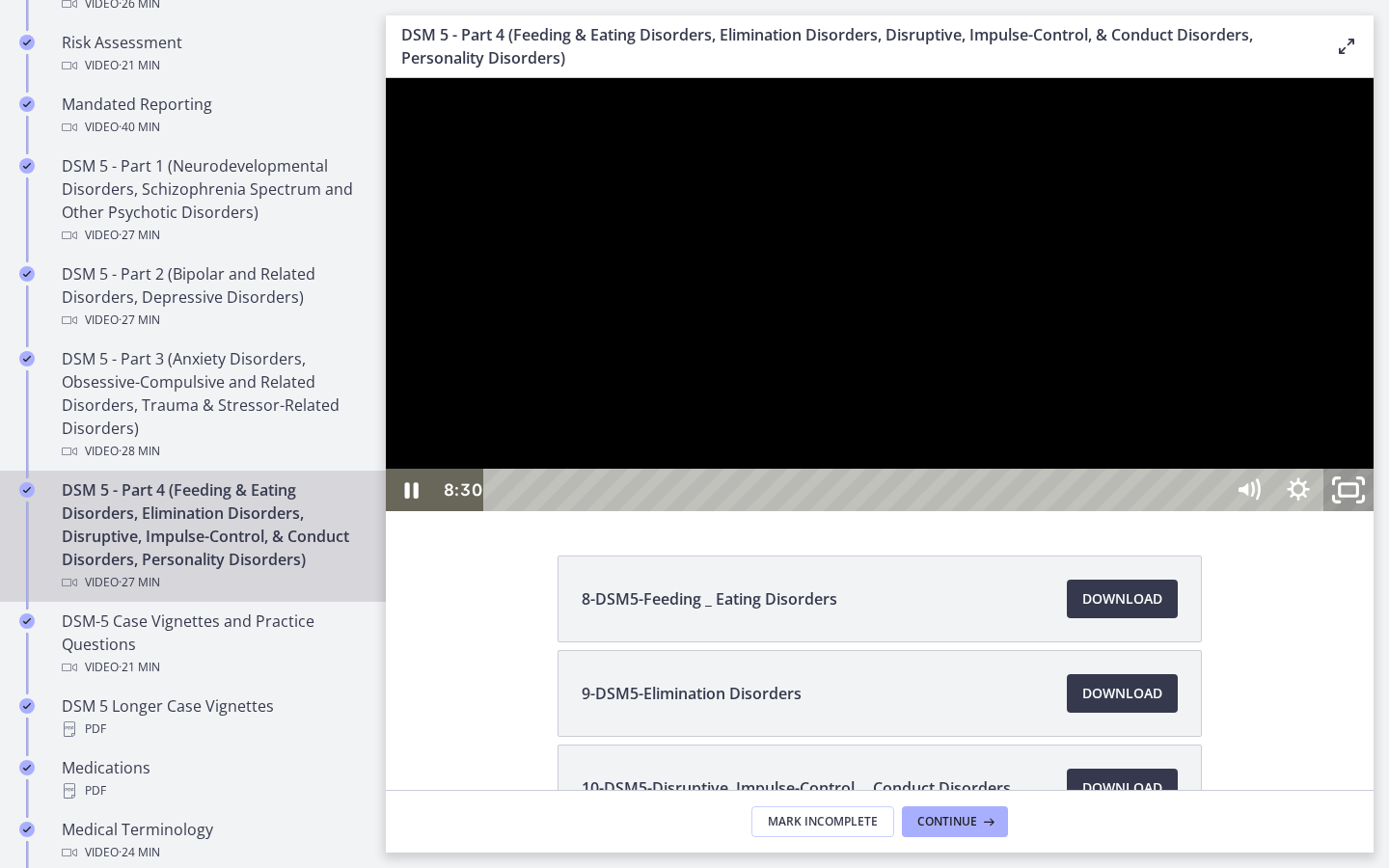 click 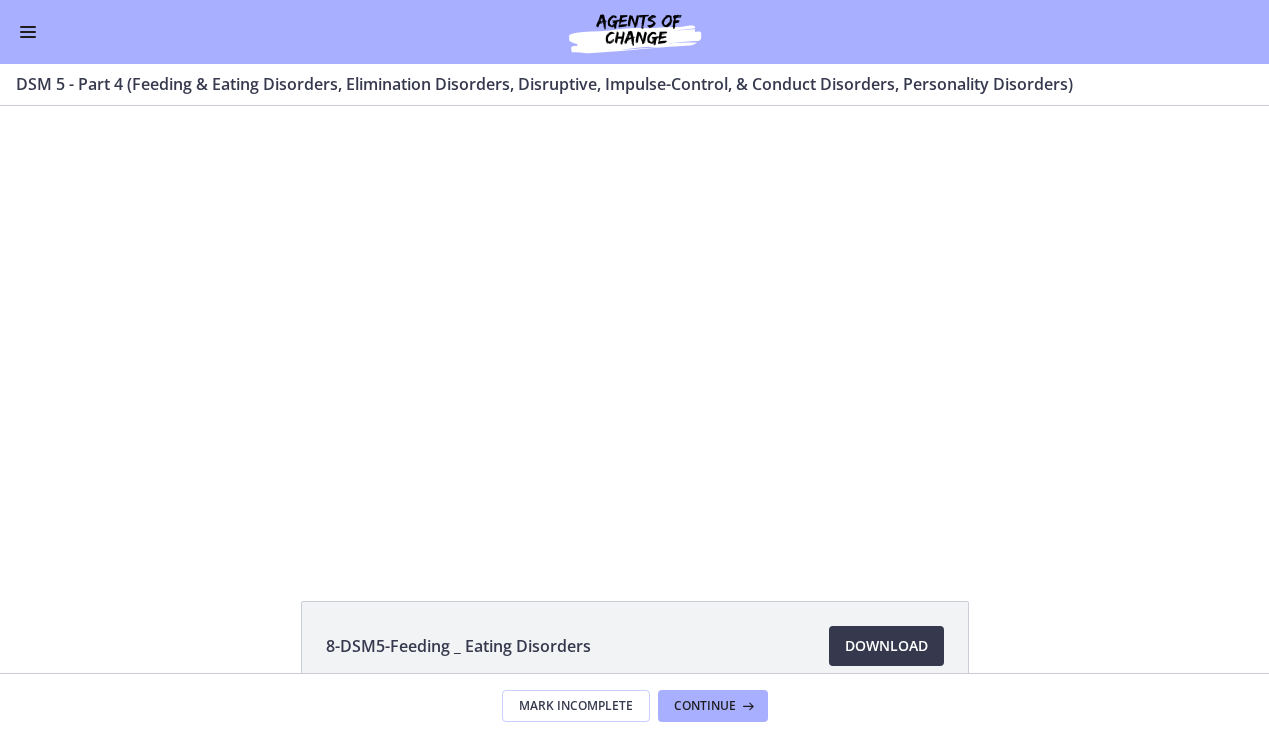 scroll, scrollTop: 824, scrollLeft: 0, axis: vertical 